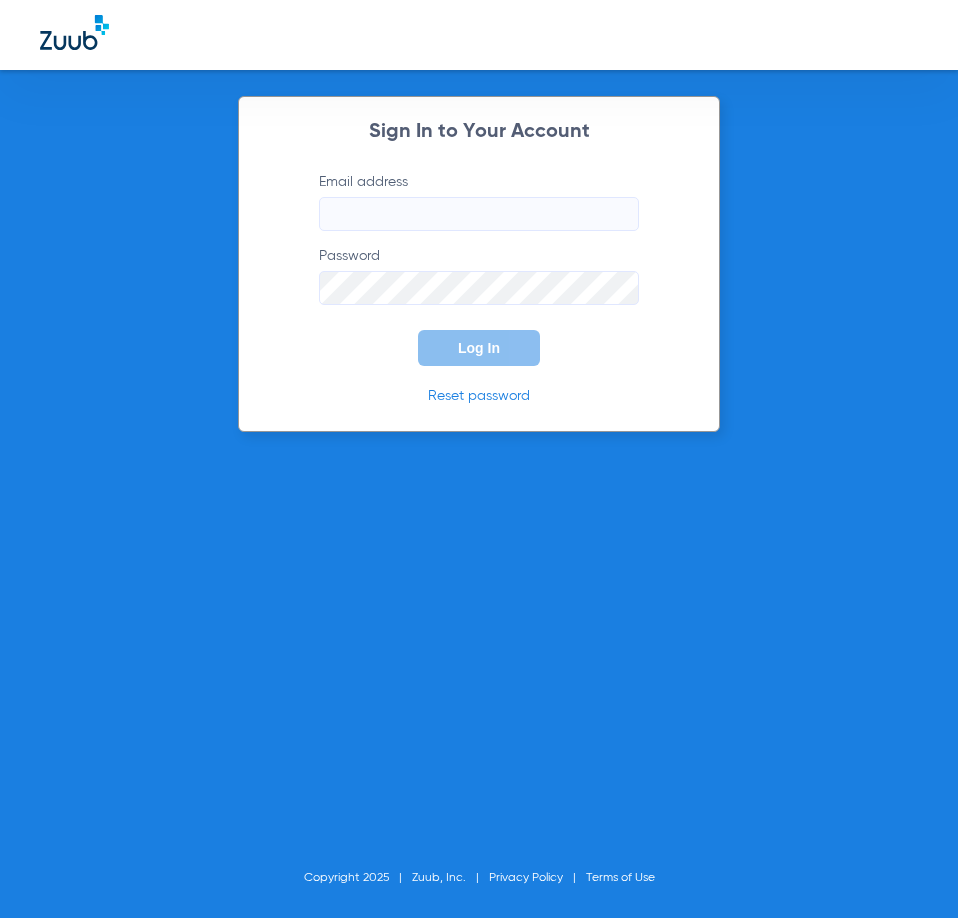 scroll, scrollTop: 0, scrollLeft: 0, axis: both 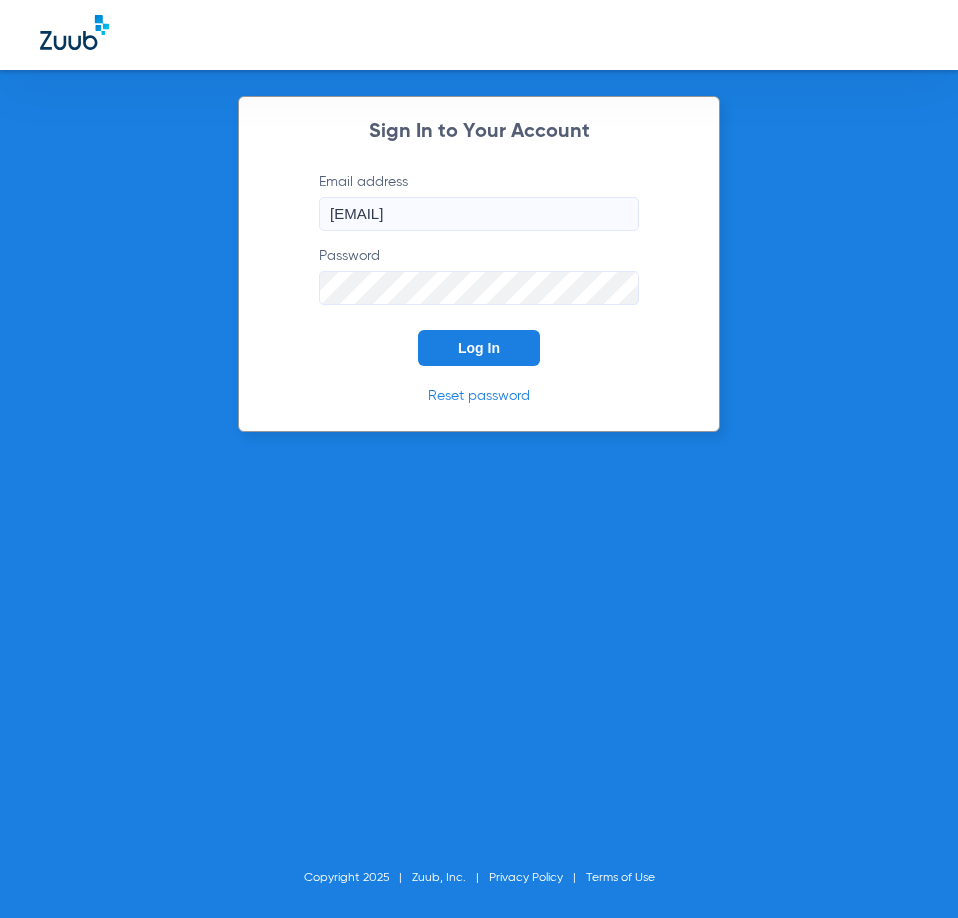 click on "Log In" 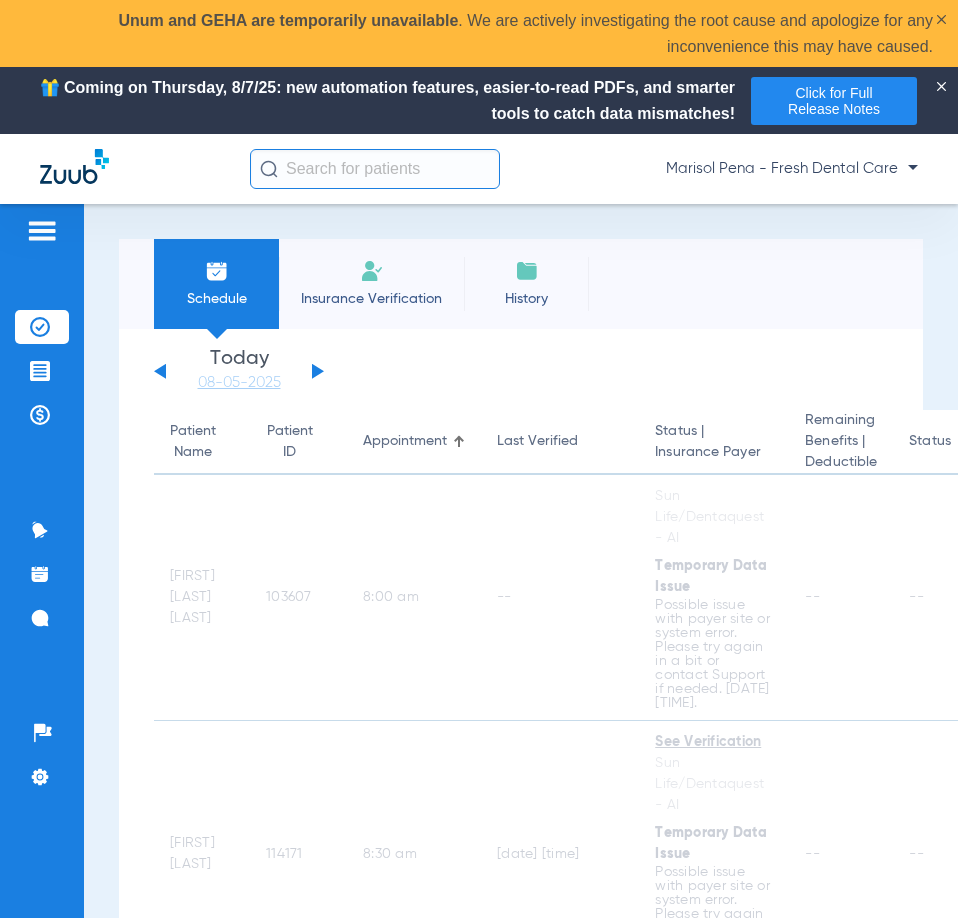 click 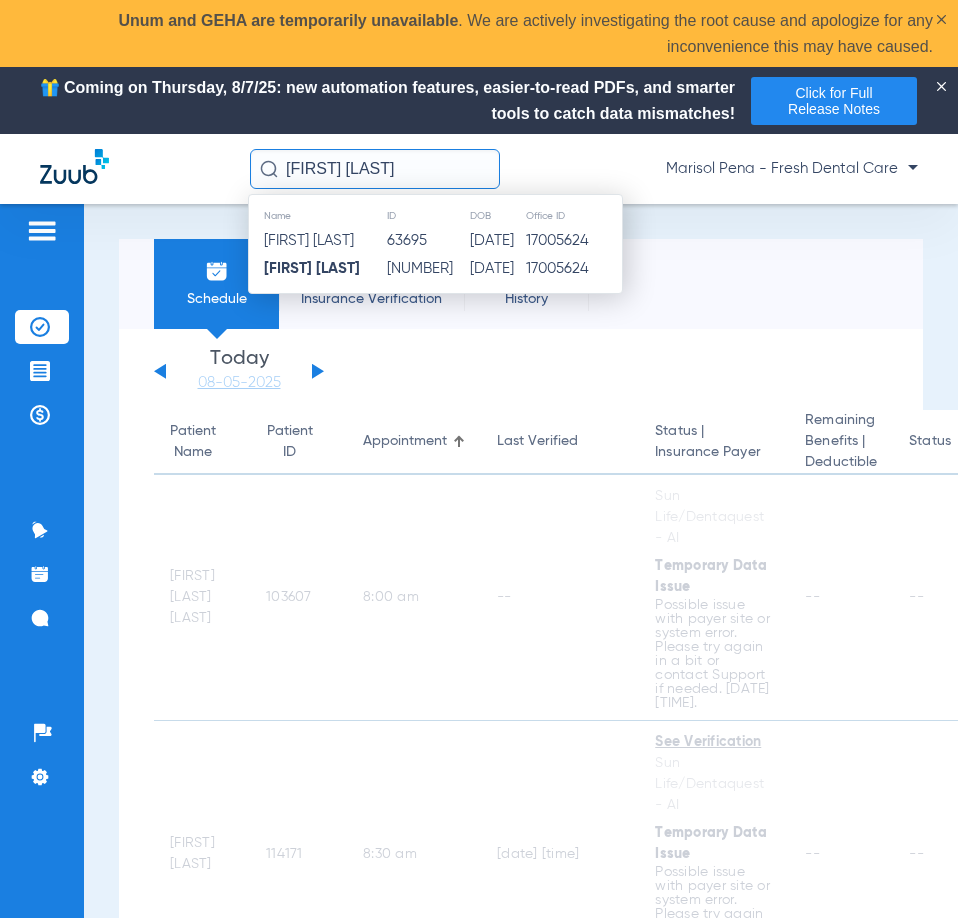 drag, startPoint x: 425, startPoint y: 167, endPoint x: 248, endPoint y: 175, distance: 177.1807 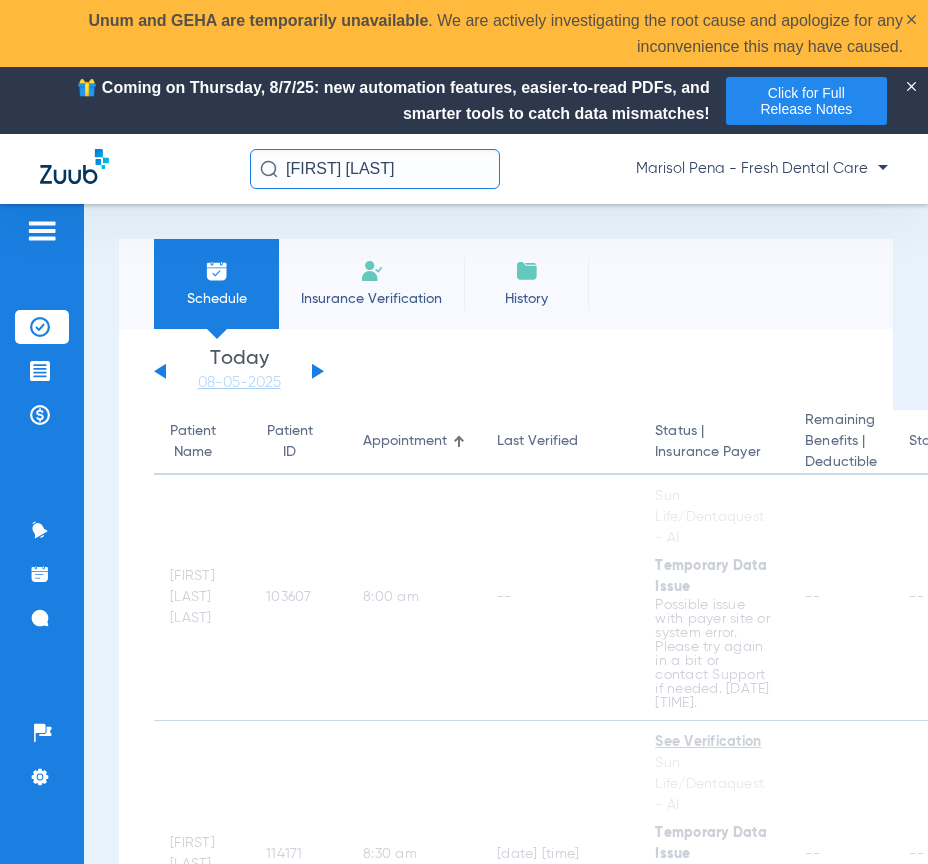 drag, startPoint x: 376, startPoint y: 380, endPoint x: 418, endPoint y: 182, distance: 202.40553 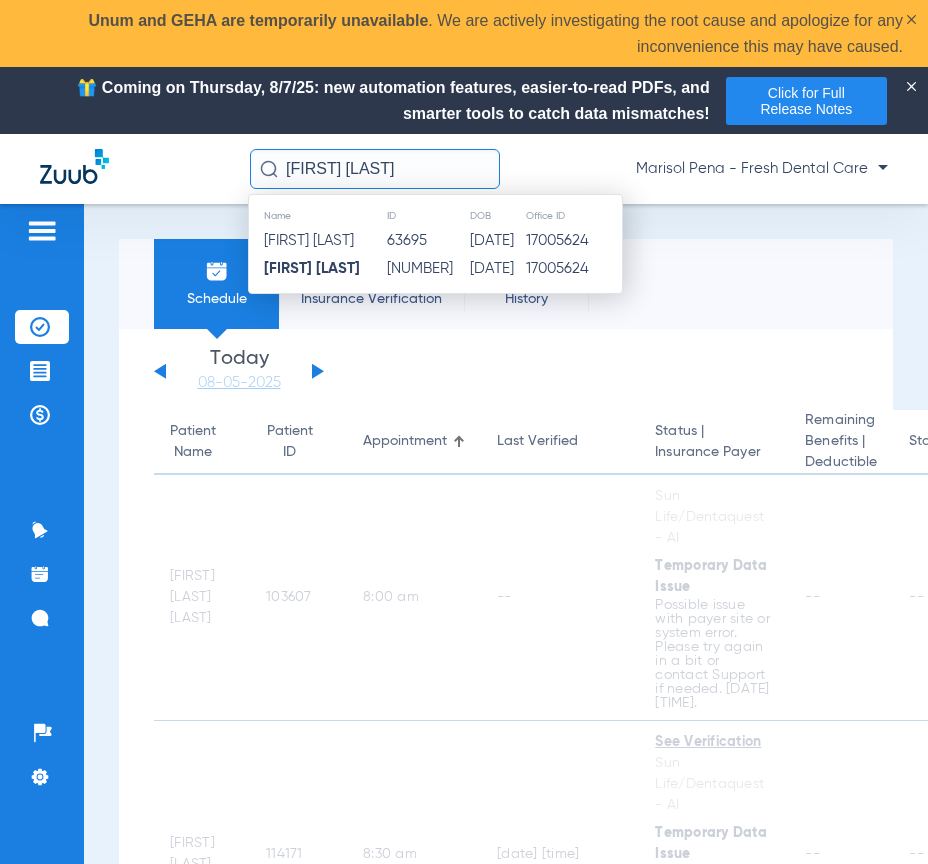 drag, startPoint x: 421, startPoint y: 165, endPoint x: 295, endPoint y: 168, distance: 126.035706 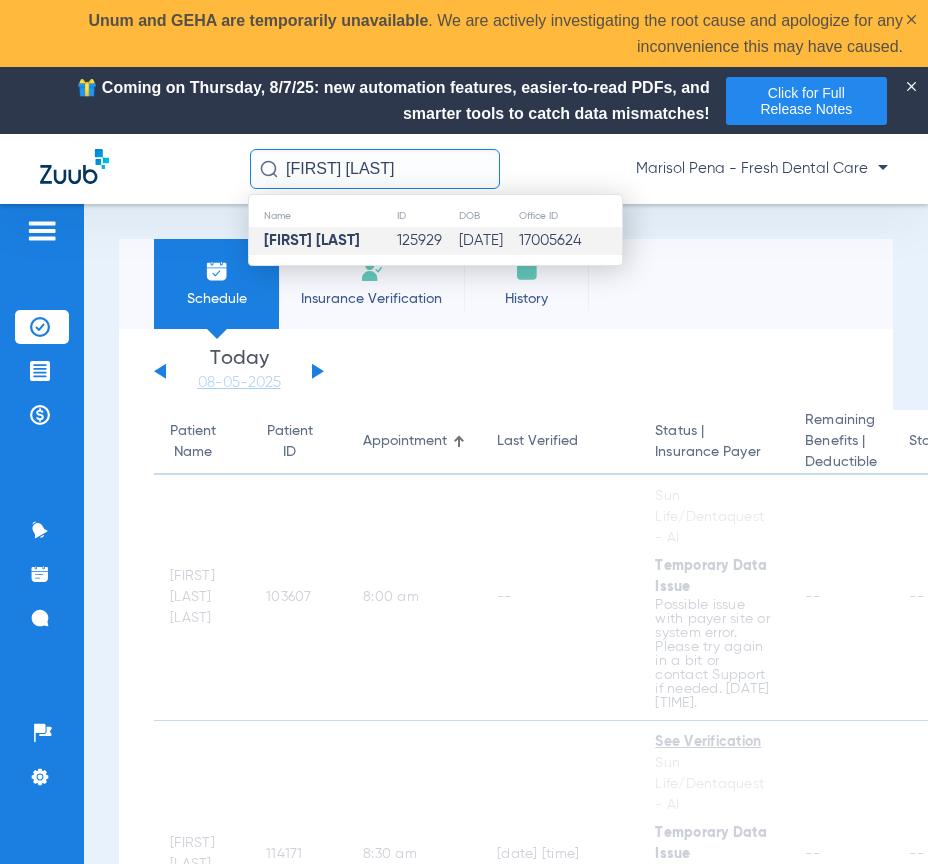 type on "[FIRST] [LAST]" 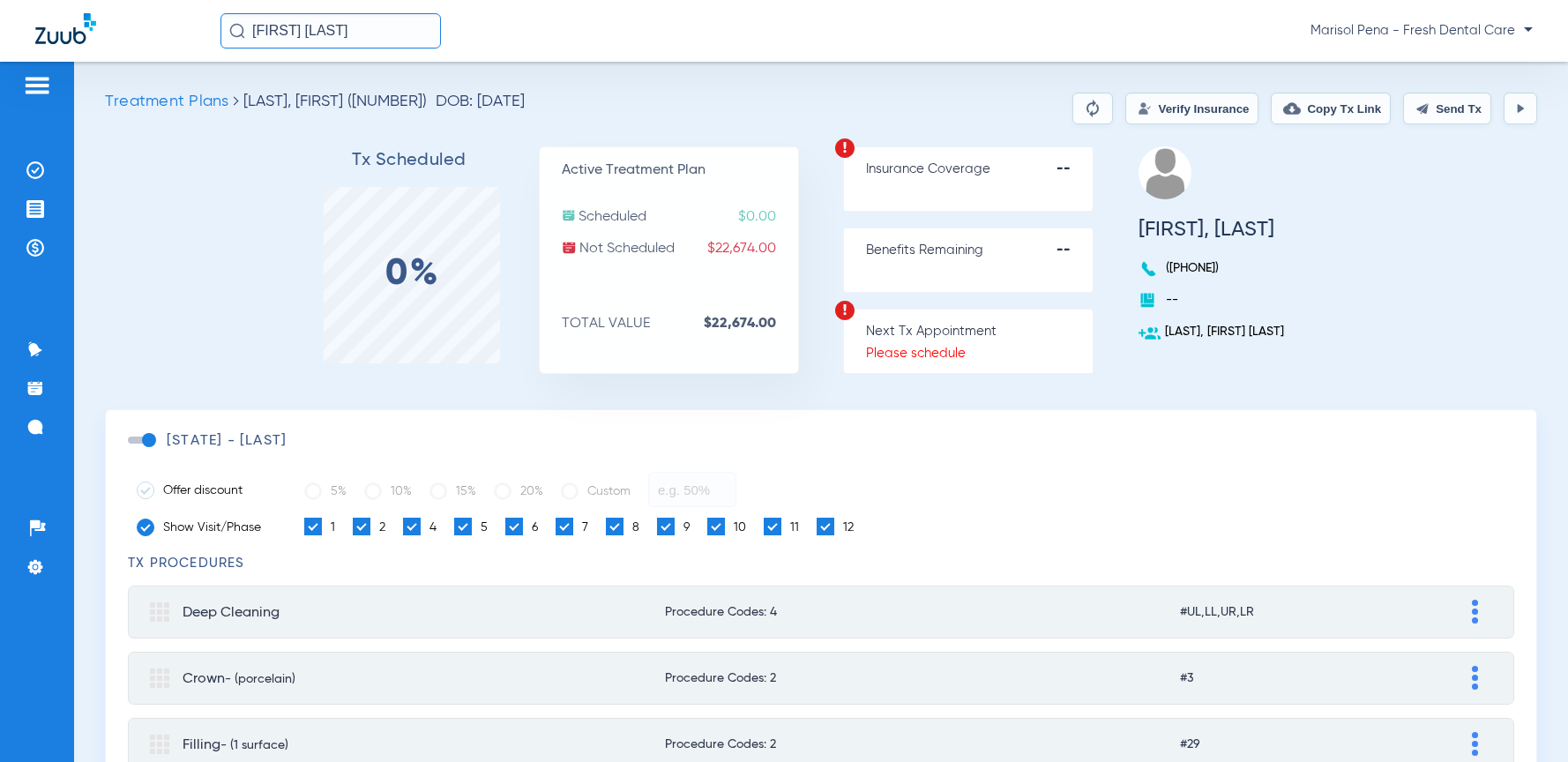 click on "Verify Insurance" 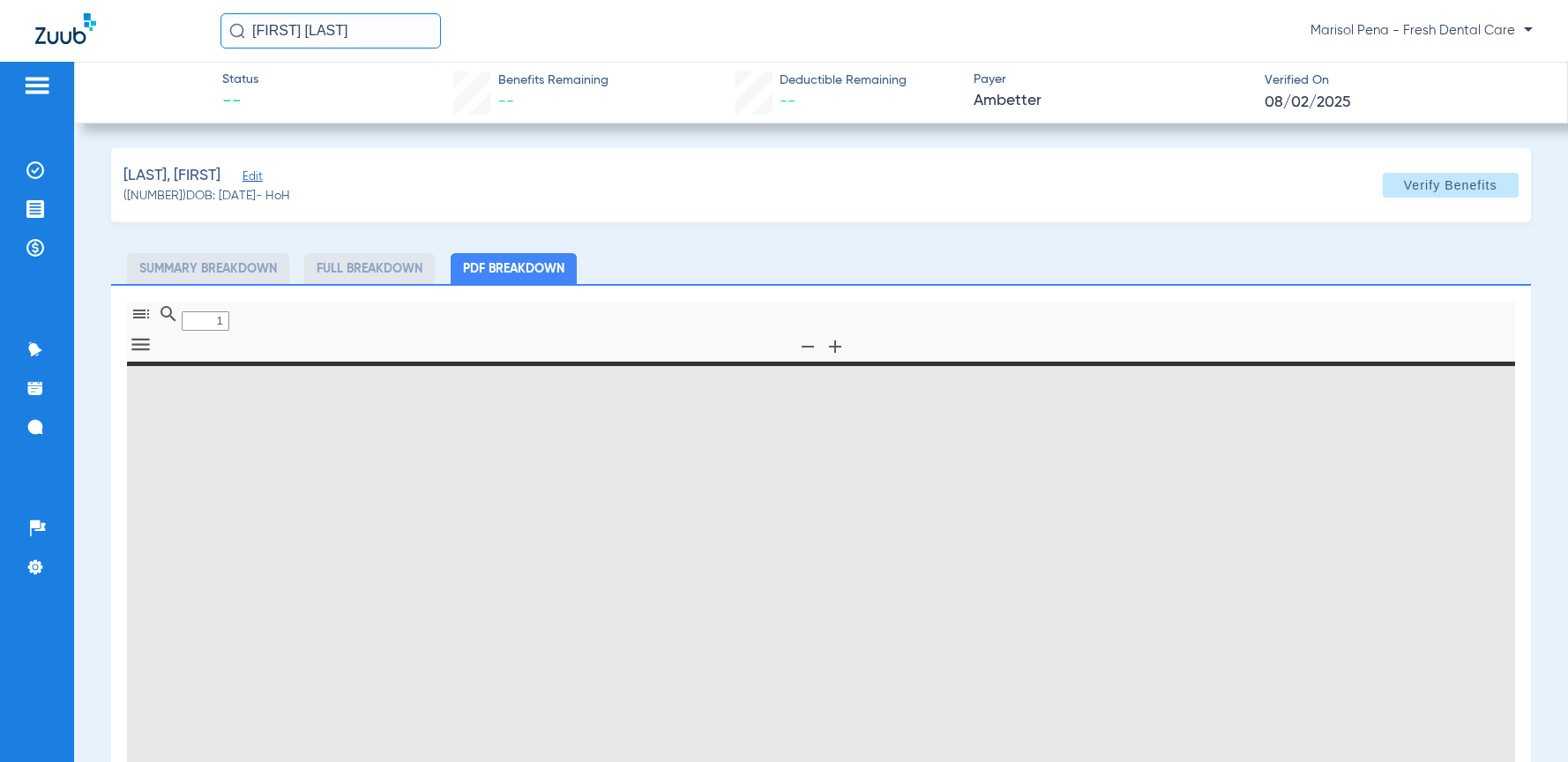 type on "0" 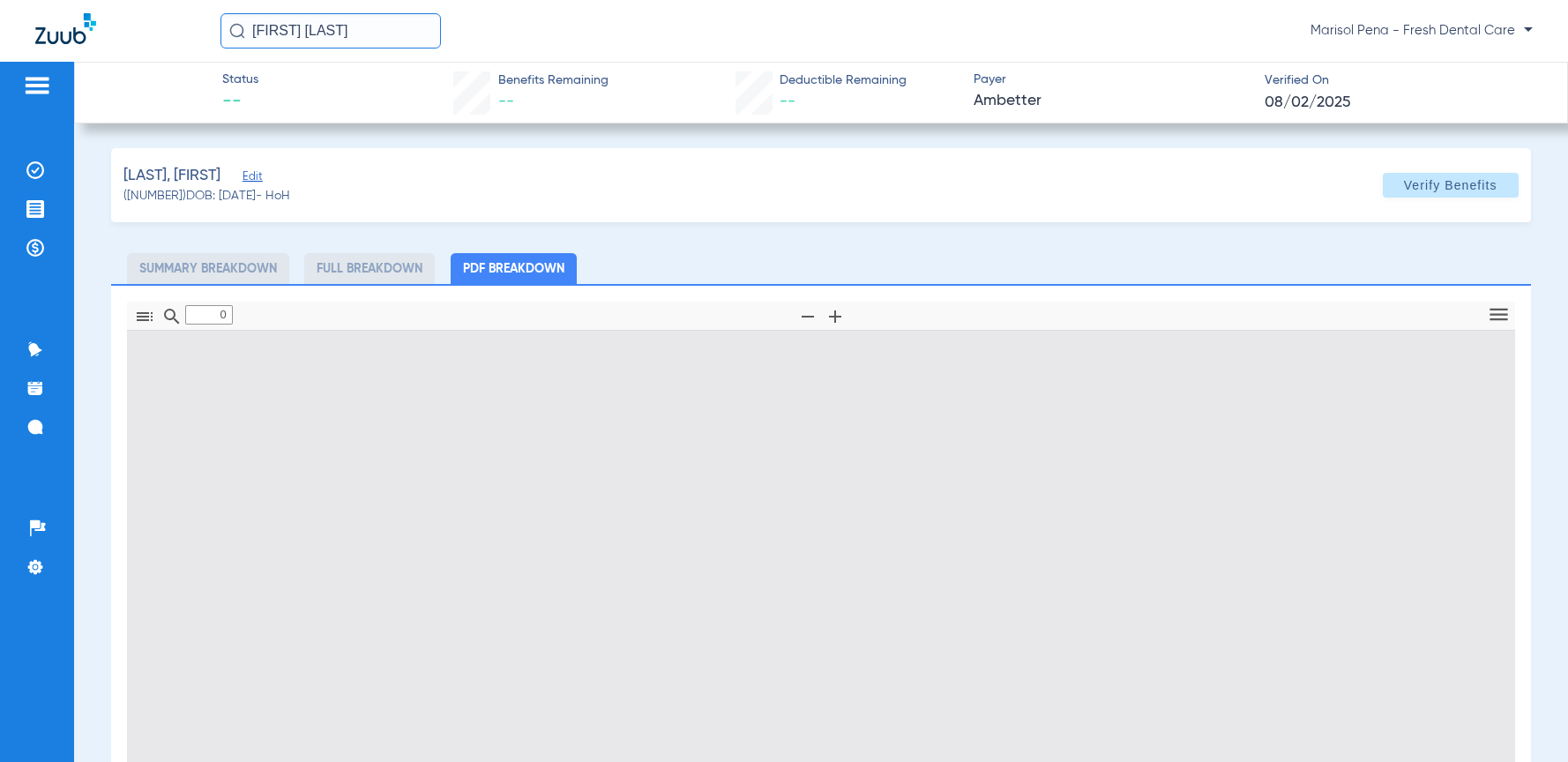 type on "1" 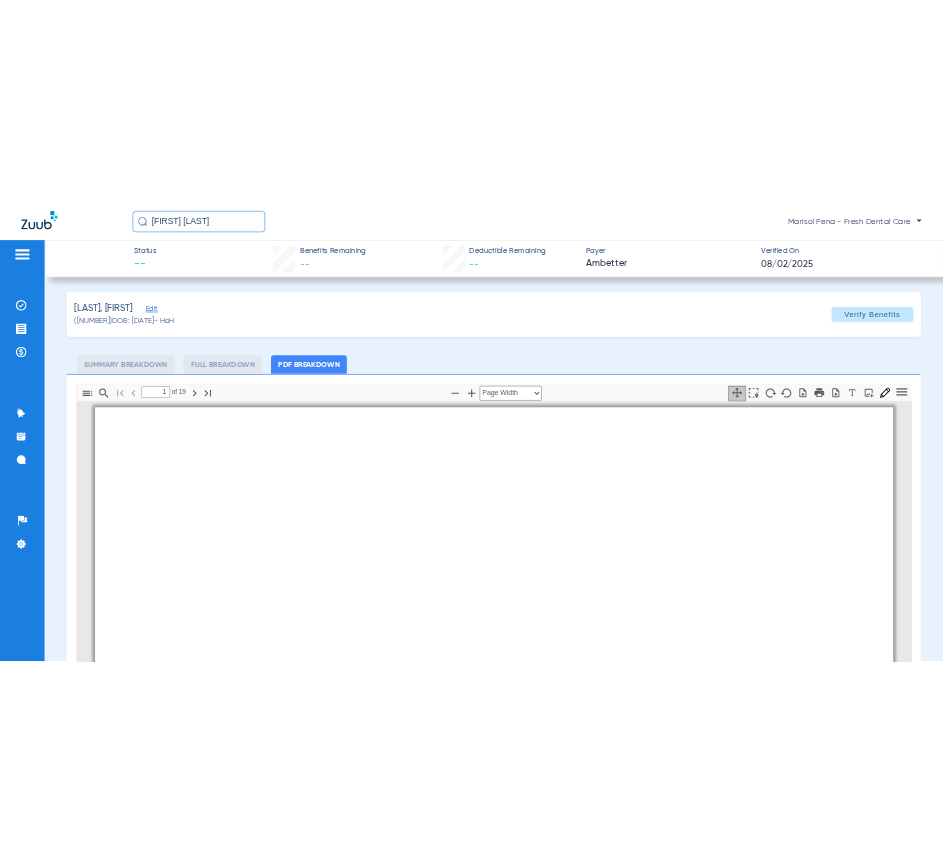 scroll, scrollTop: 10, scrollLeft: 0, axis: vertical 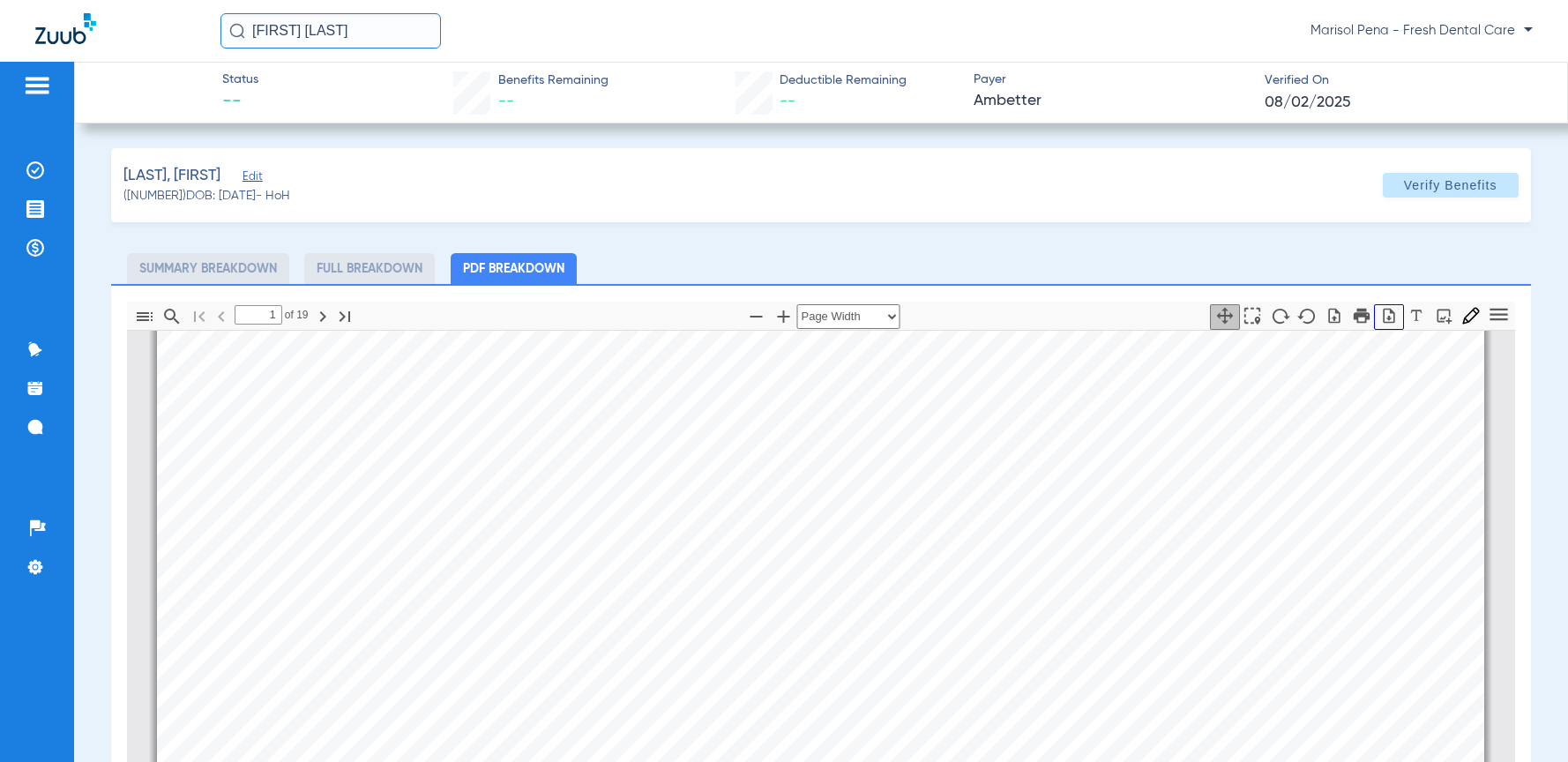 click 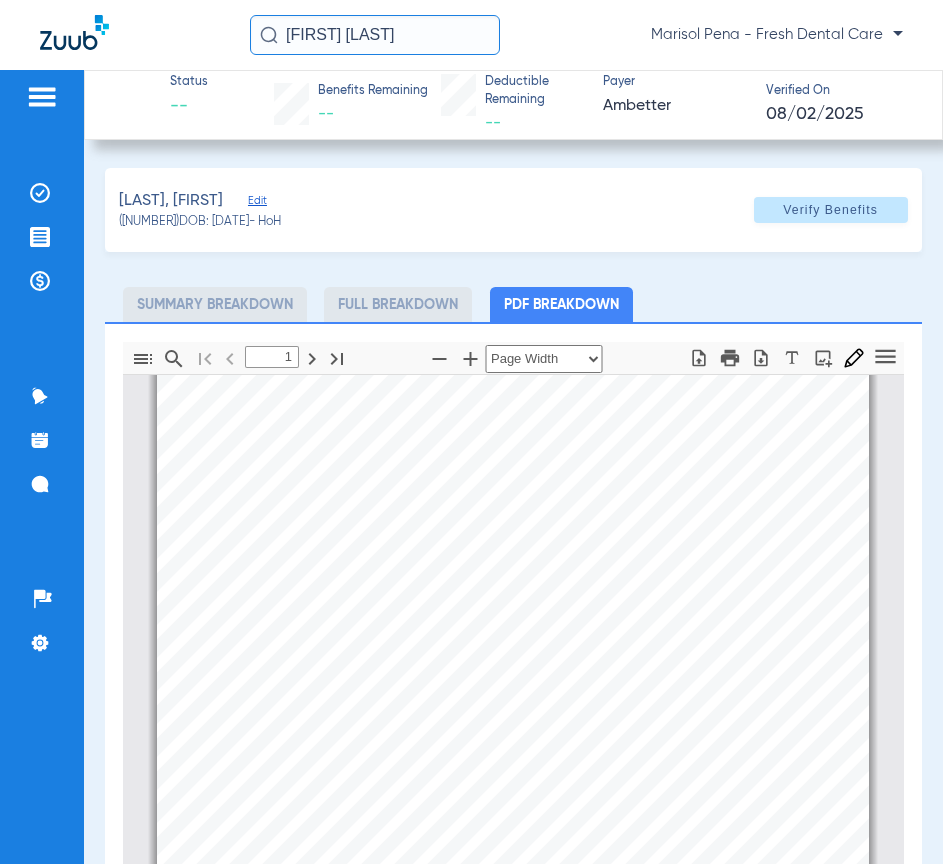 click on "[FIRST] [LAST] - [COMPANY]" 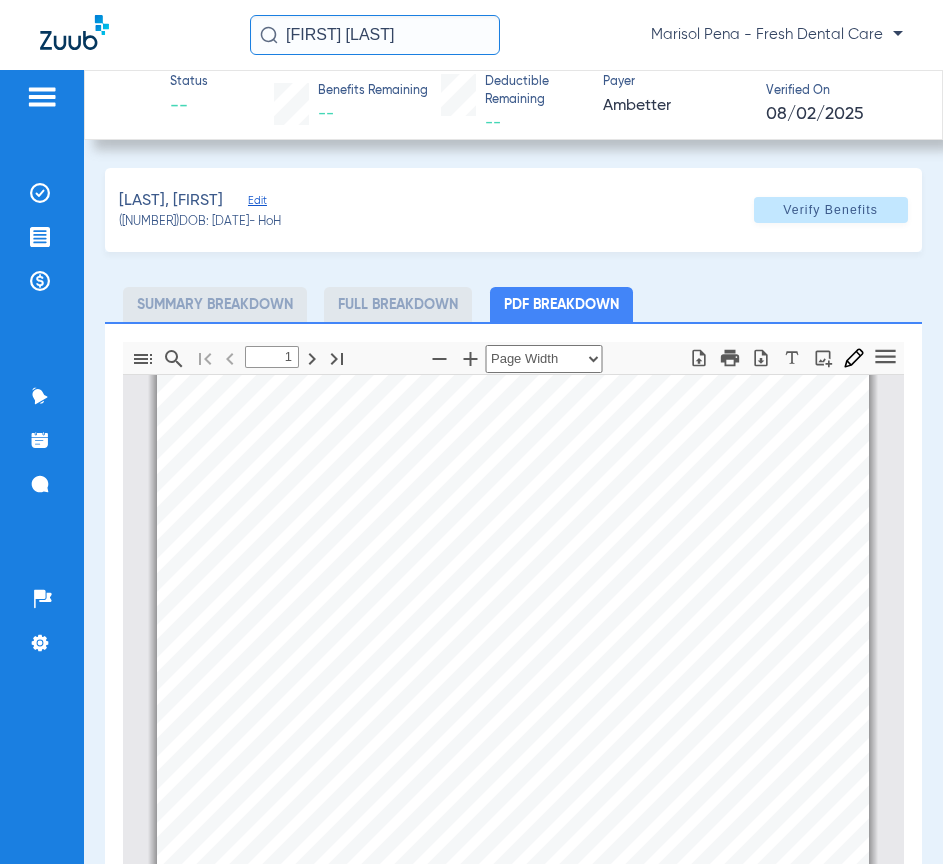 click on "[FIRST] [LAST]" 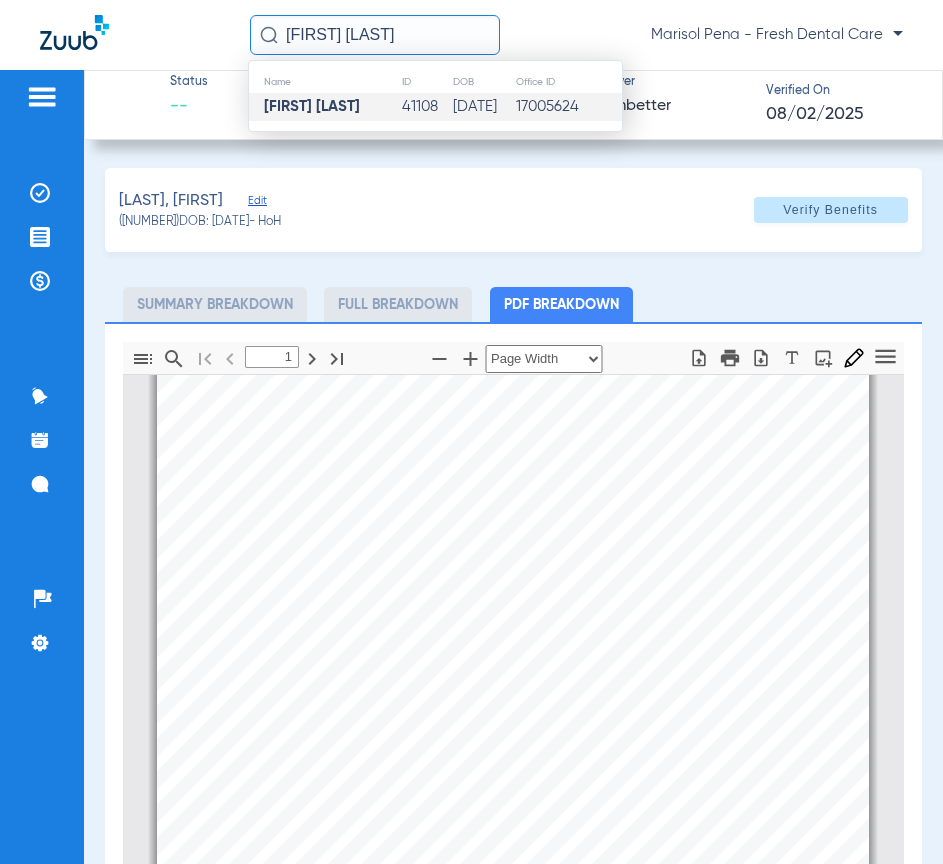 type on "[FIRST] [LAST]" 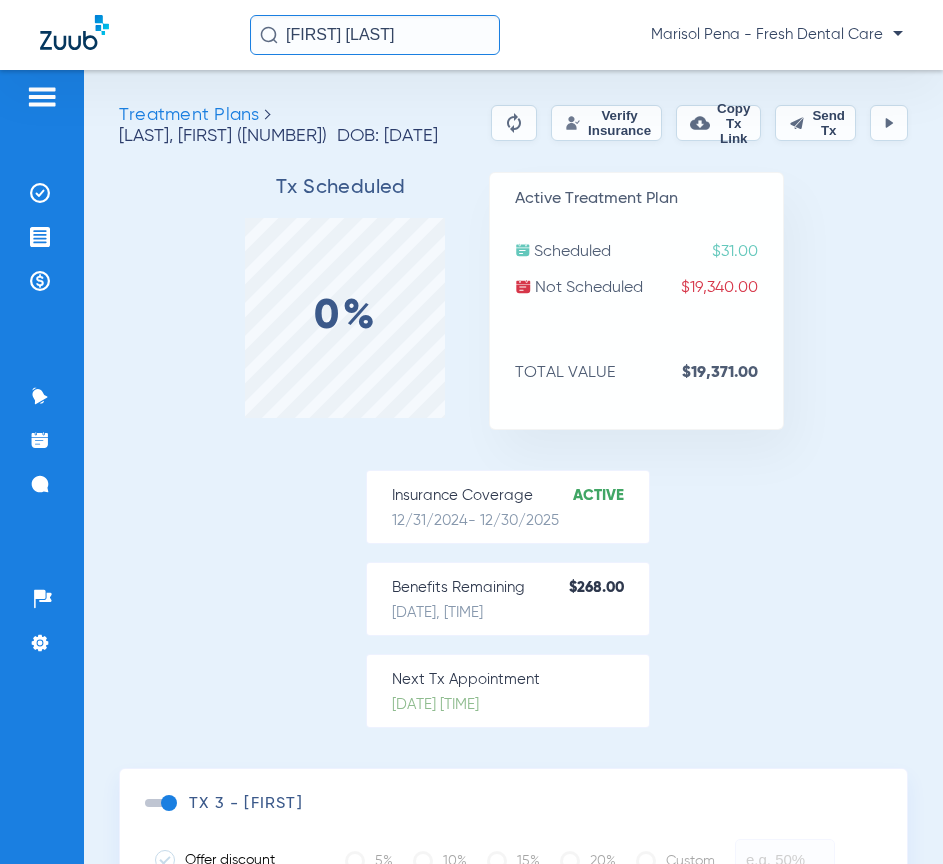 click on "Verify Insurance" 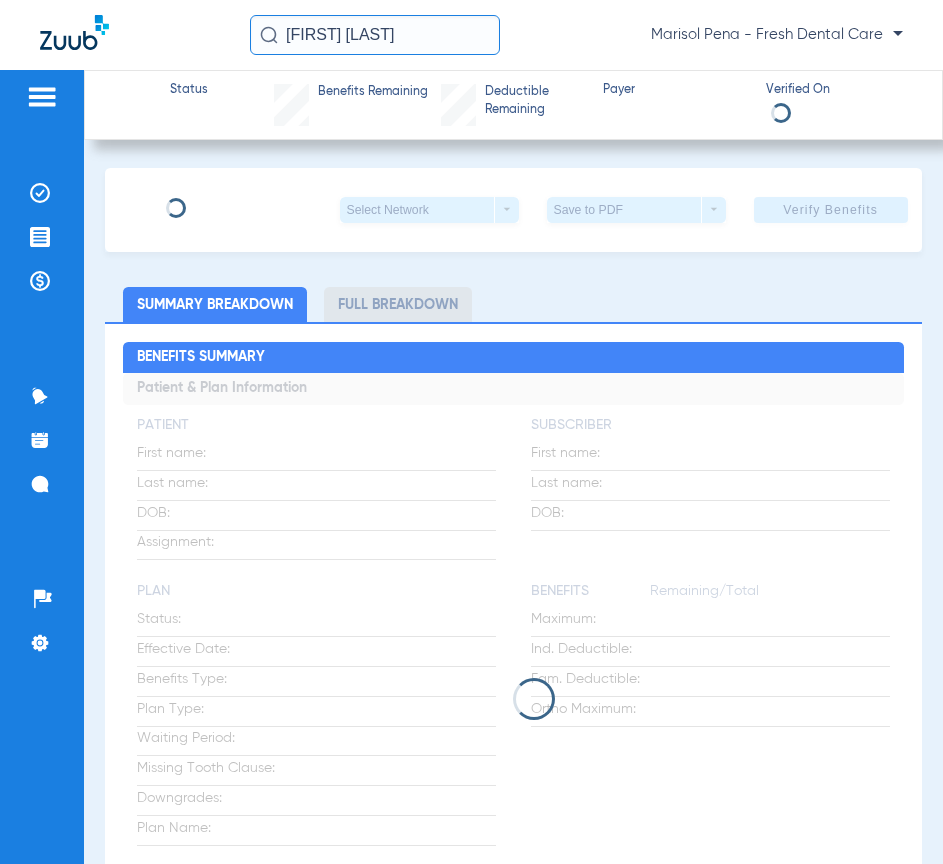 type on "Schawana" 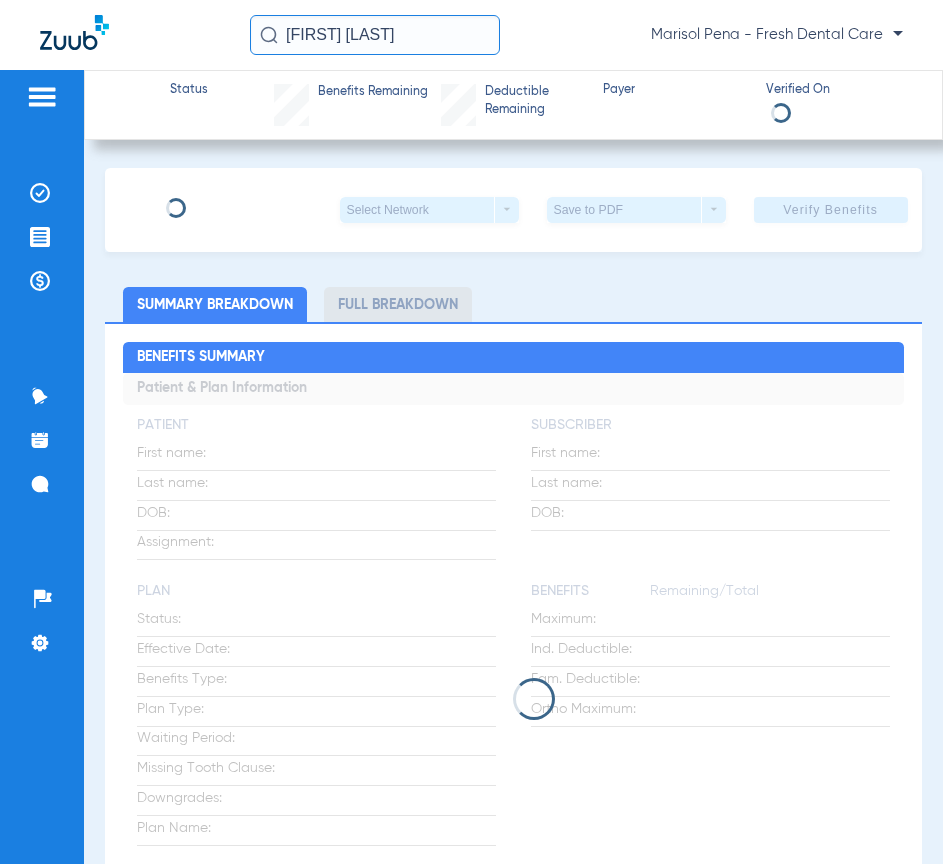type on "[LAST]" 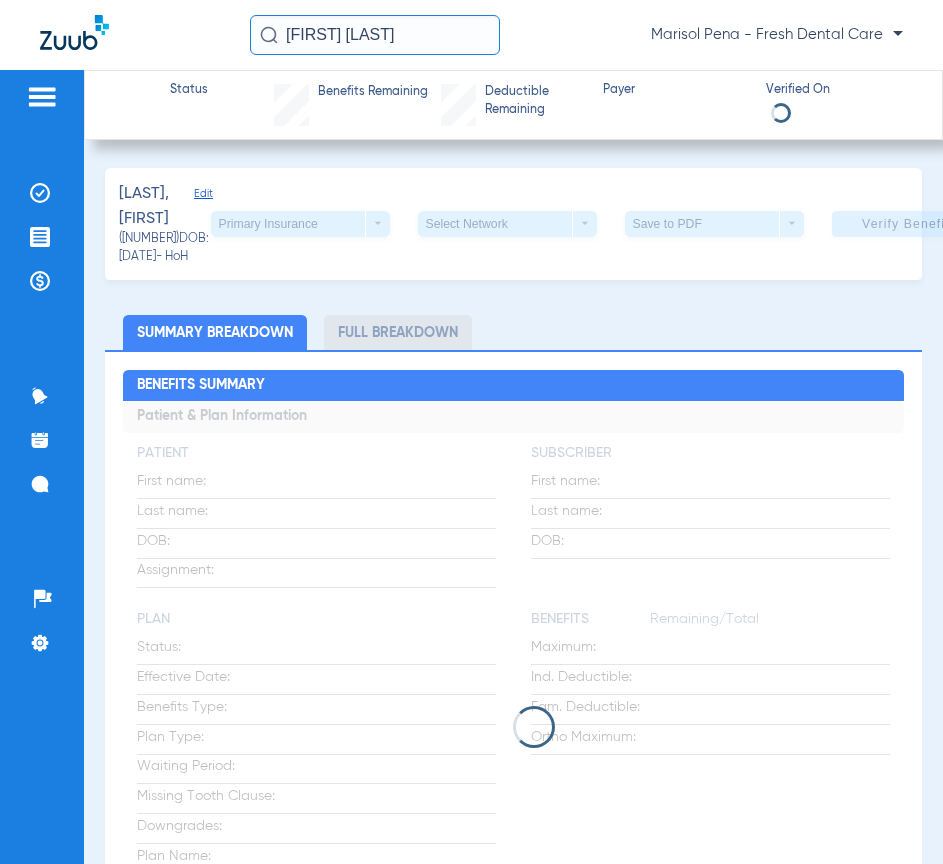 click on "Edit" 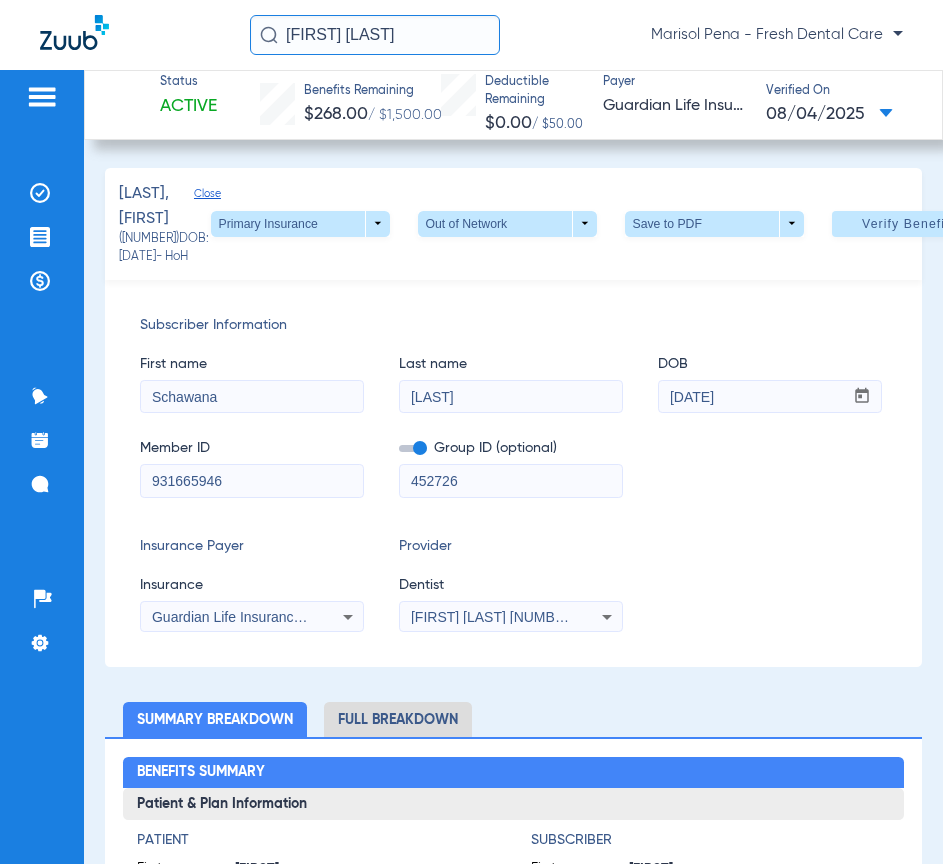 drag, startPoint x: 376, startPoint y: 33, endPoint x: 249, endPoint y: 35, distance: 127.01575 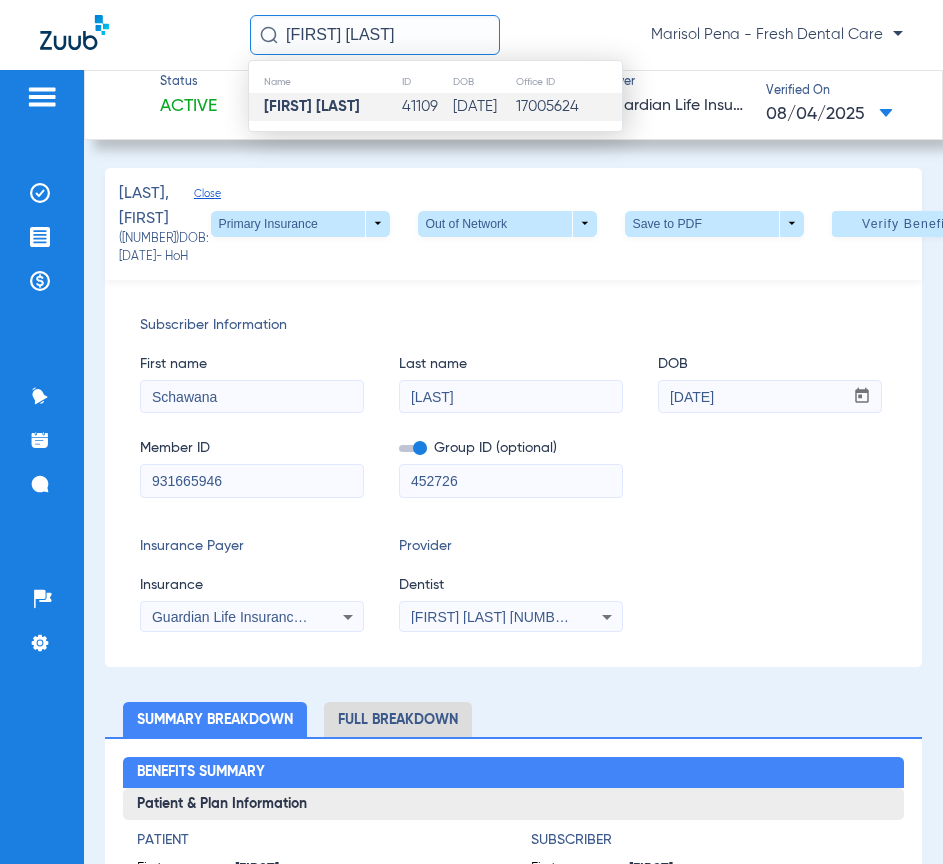 type on "[FIRST] [LAST]" 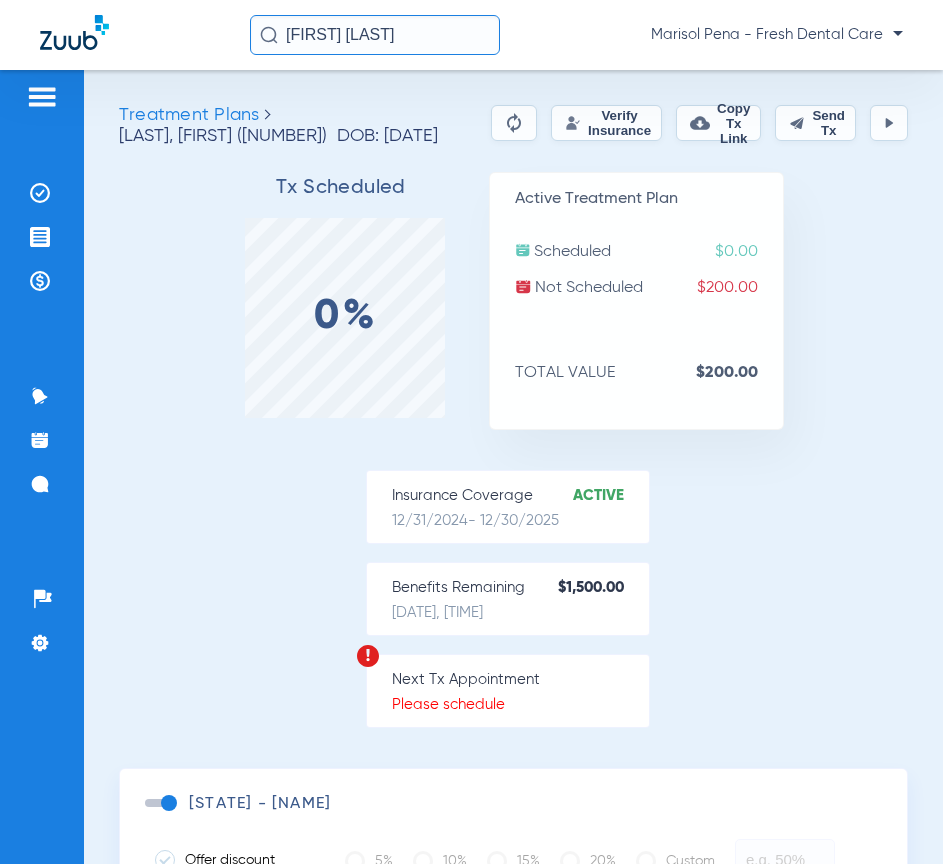 click on "Verify Insurance" 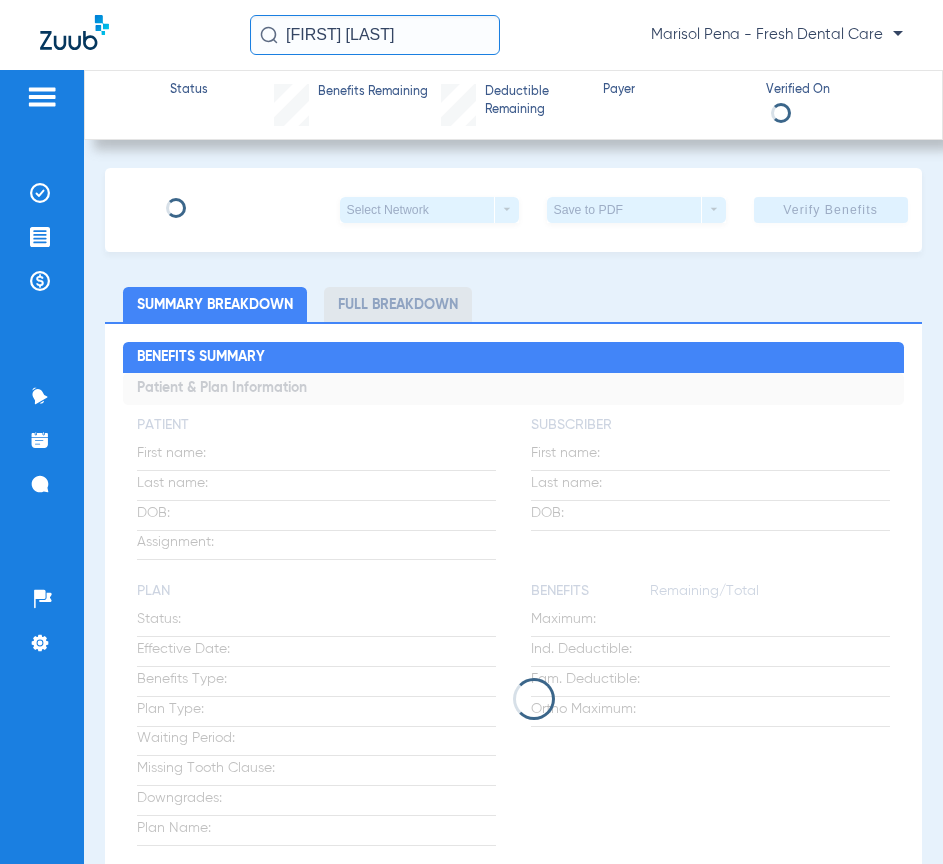 type on "Schawana" 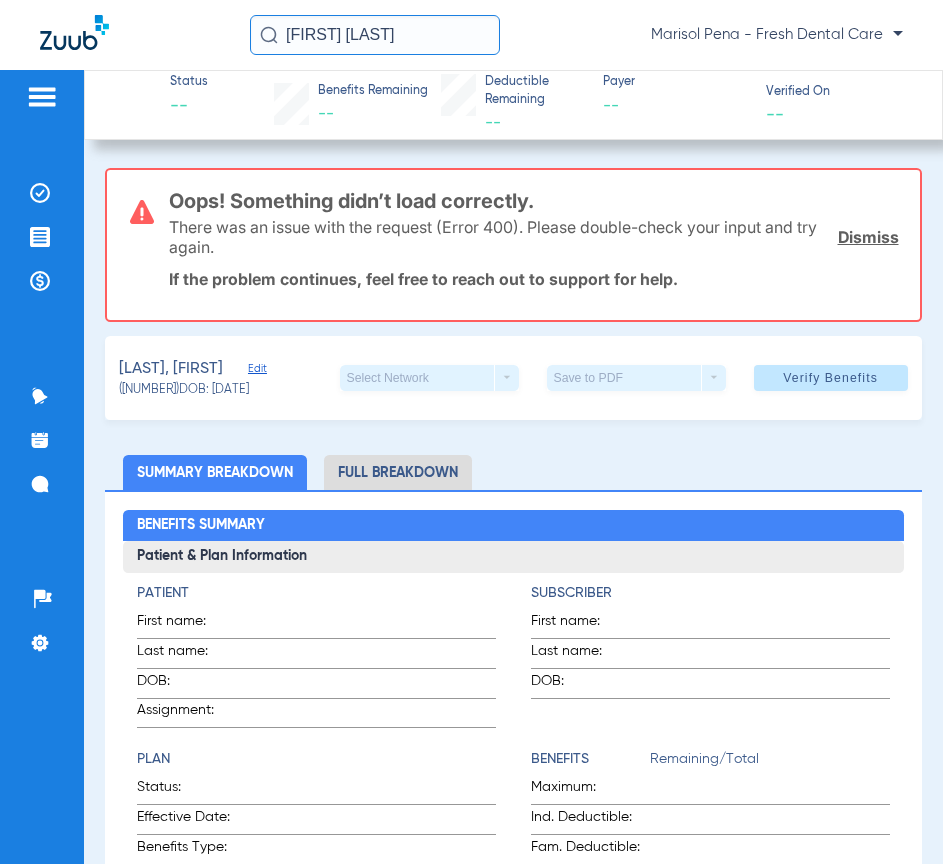 click on "Dismiss" 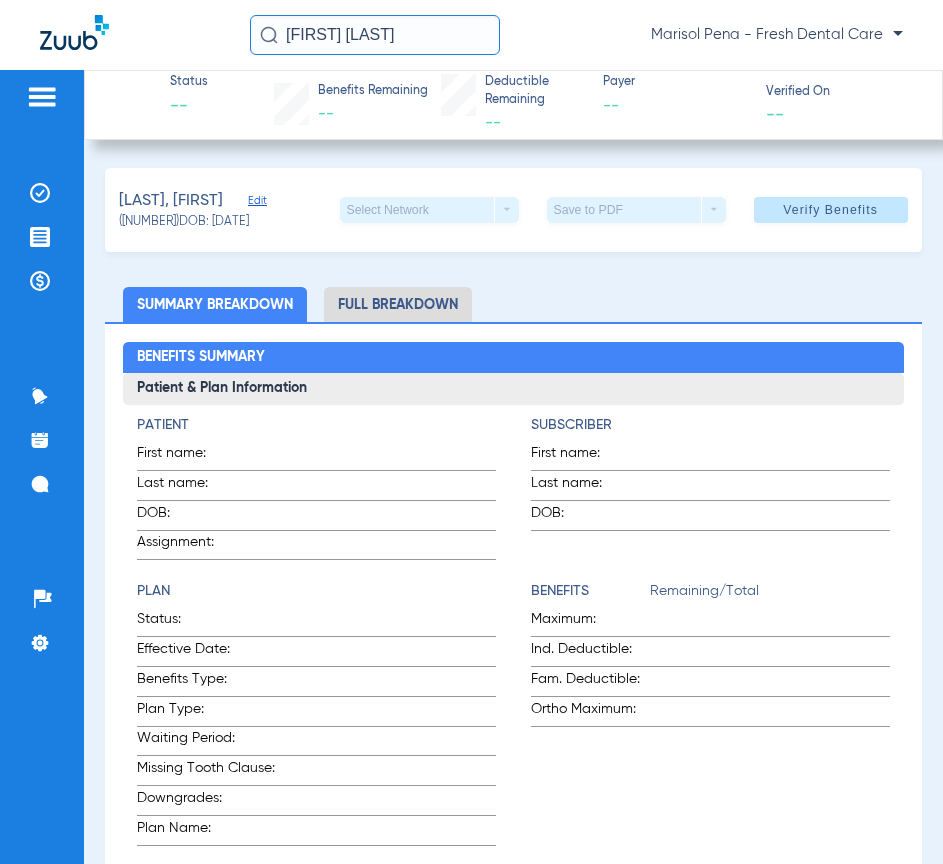 click on "Edit" 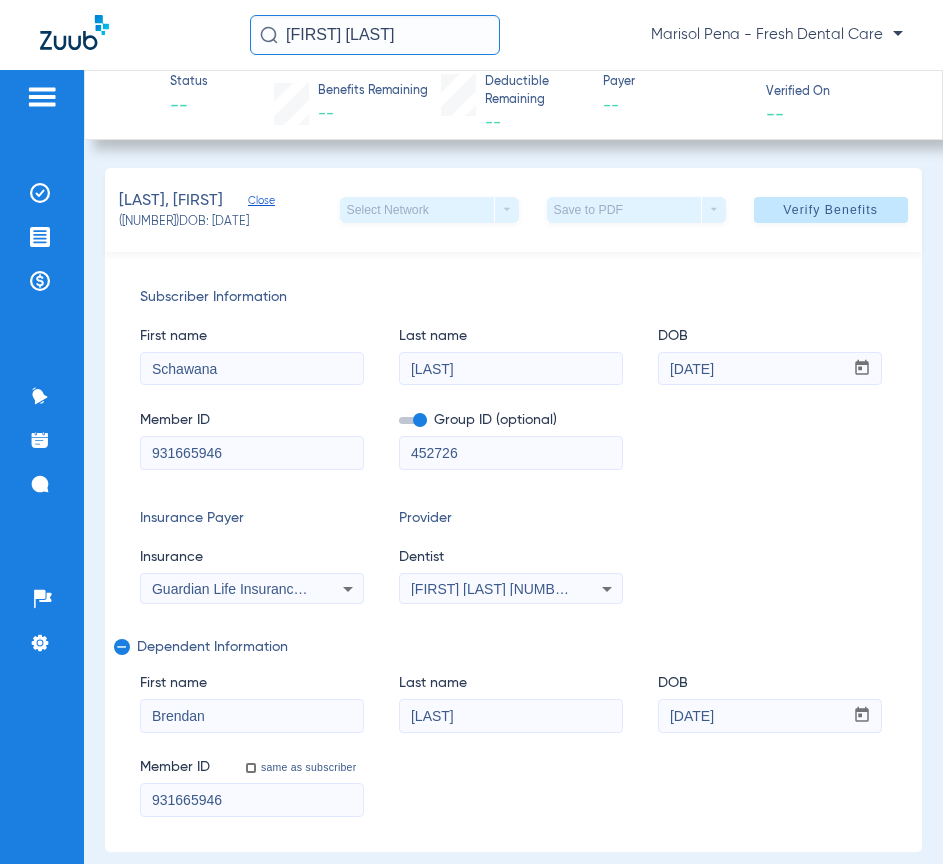 click on "[FIRST] [LAST]  [NUMBER]" at bounding box center [494, 589] 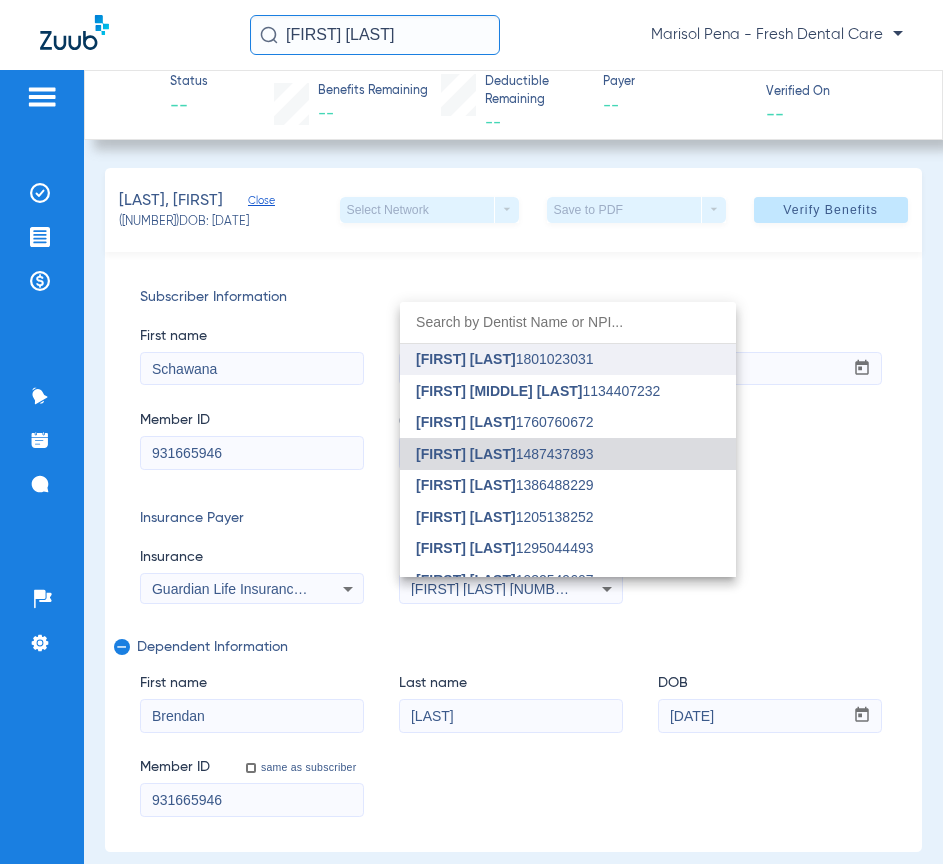 click on "[FIRST] [LAST]  [NUMBER]" at bounding box center (568, 360) 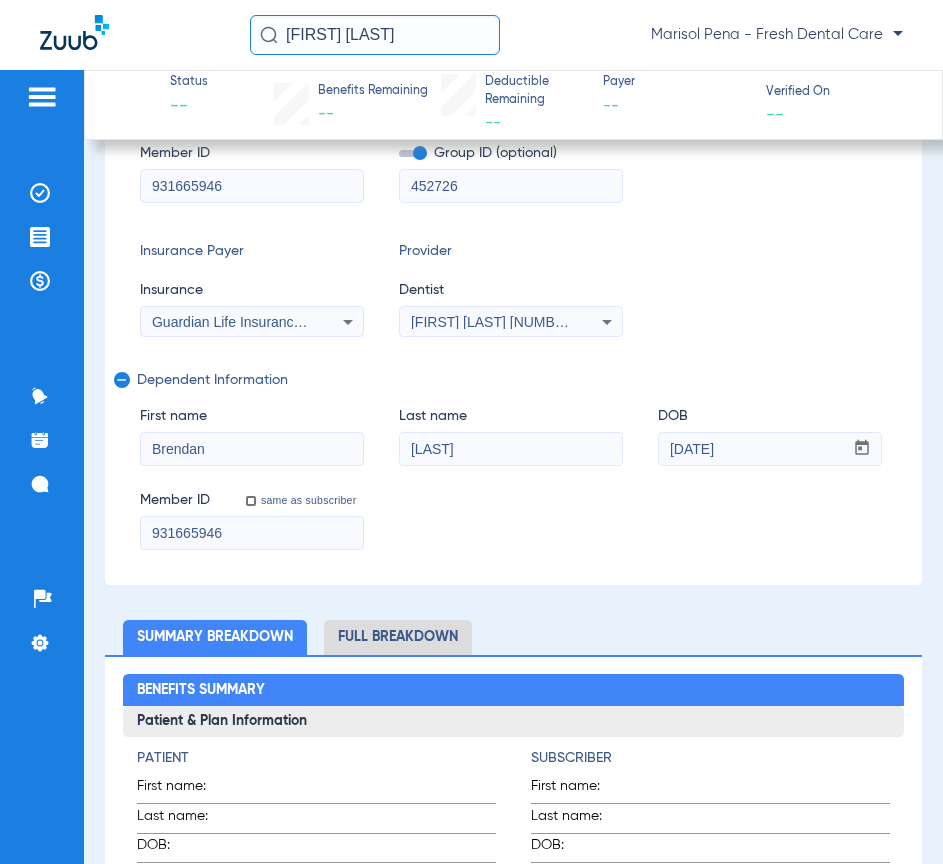 scroll, scrollTop: 0, scrollLeft: 0, axis: both 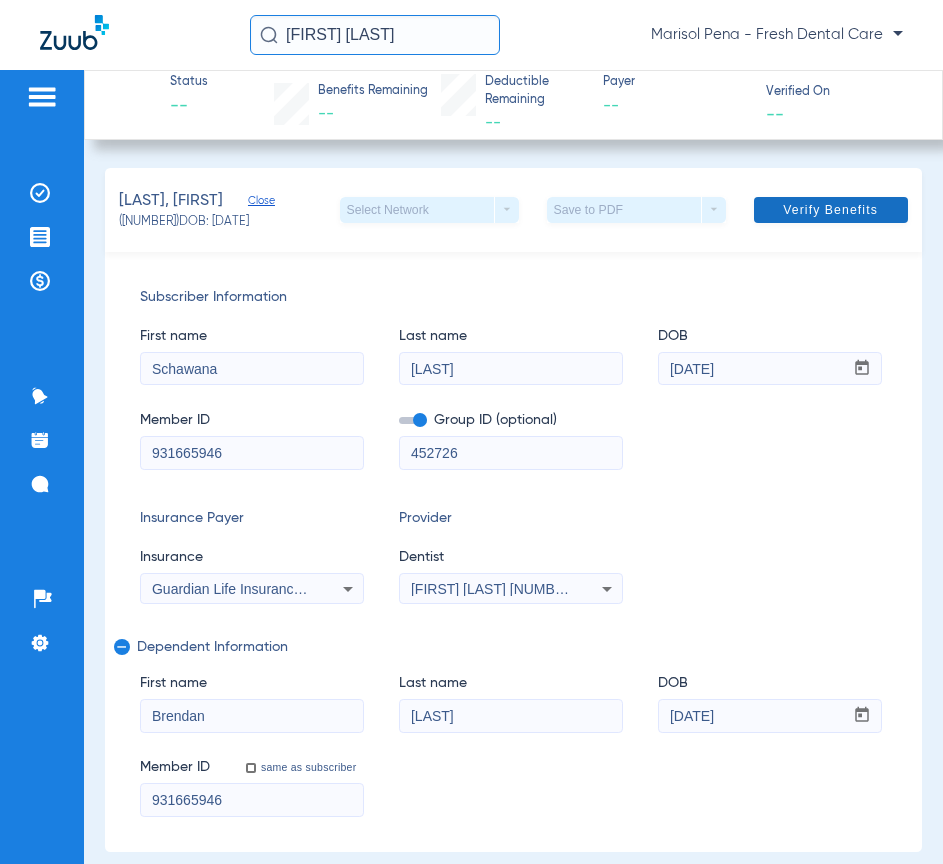 click on "Verify Benefits" 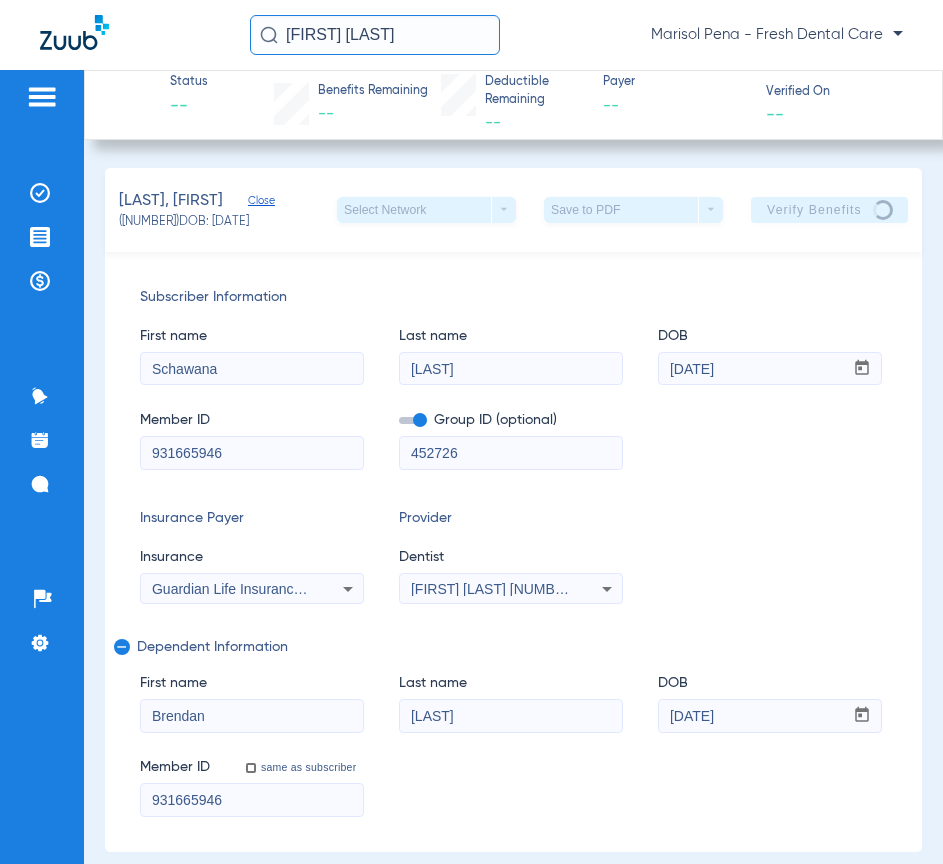 drag, startPoint x: 434, startPoint y: 39, endPoint x: 46, endPoint y: 28, distance: 388.15588 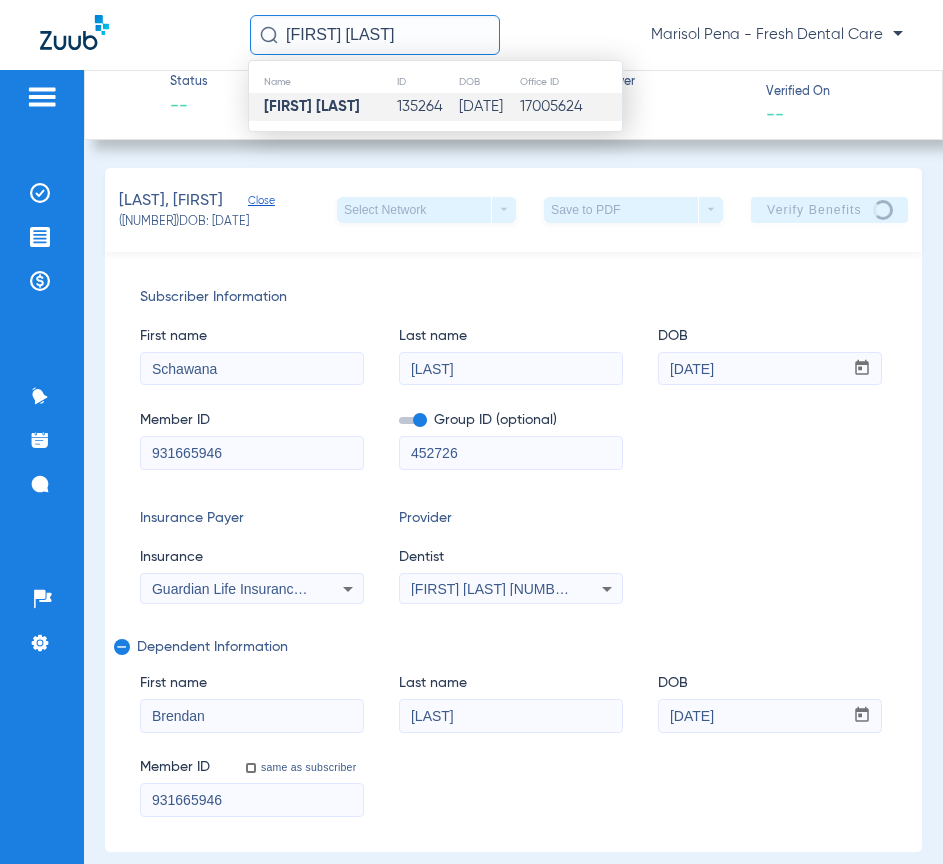 type on "[FIRST] [LAST]" 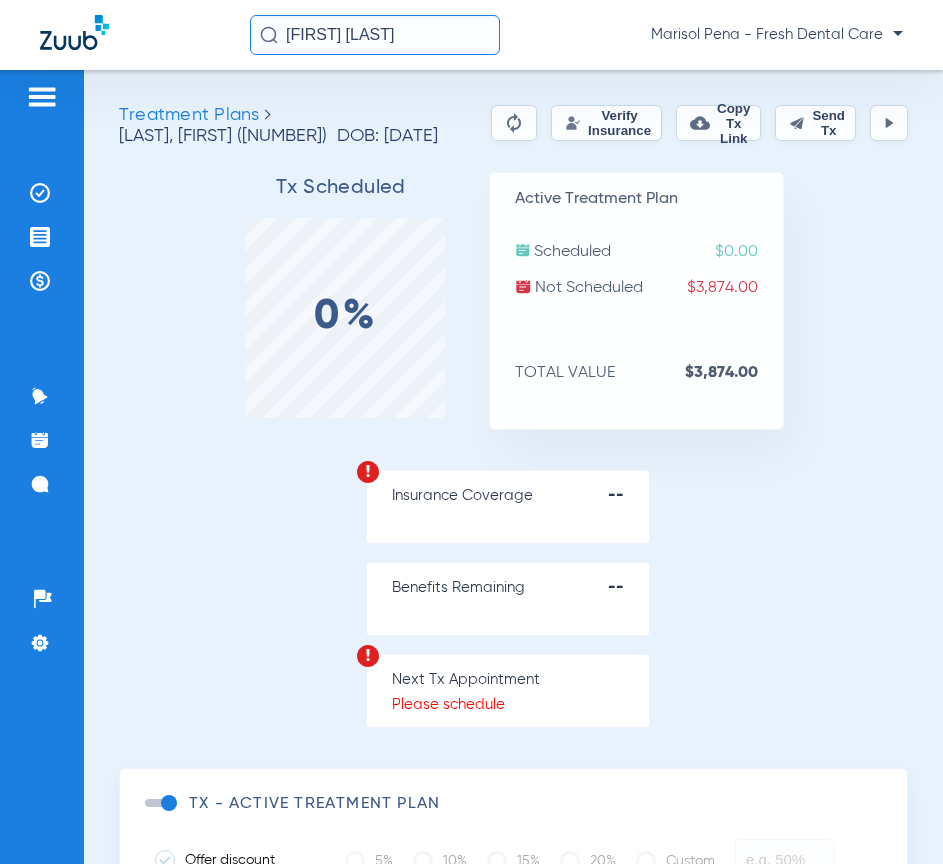 click on "Verify Insurance" 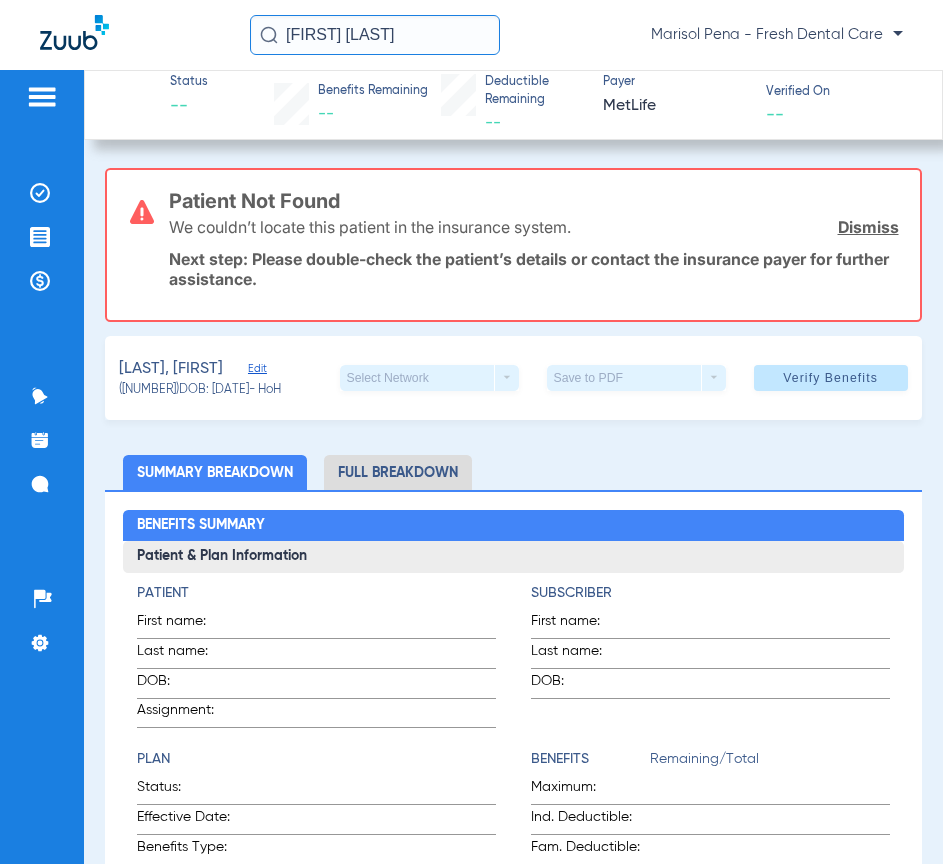 type on "[FIRST]" 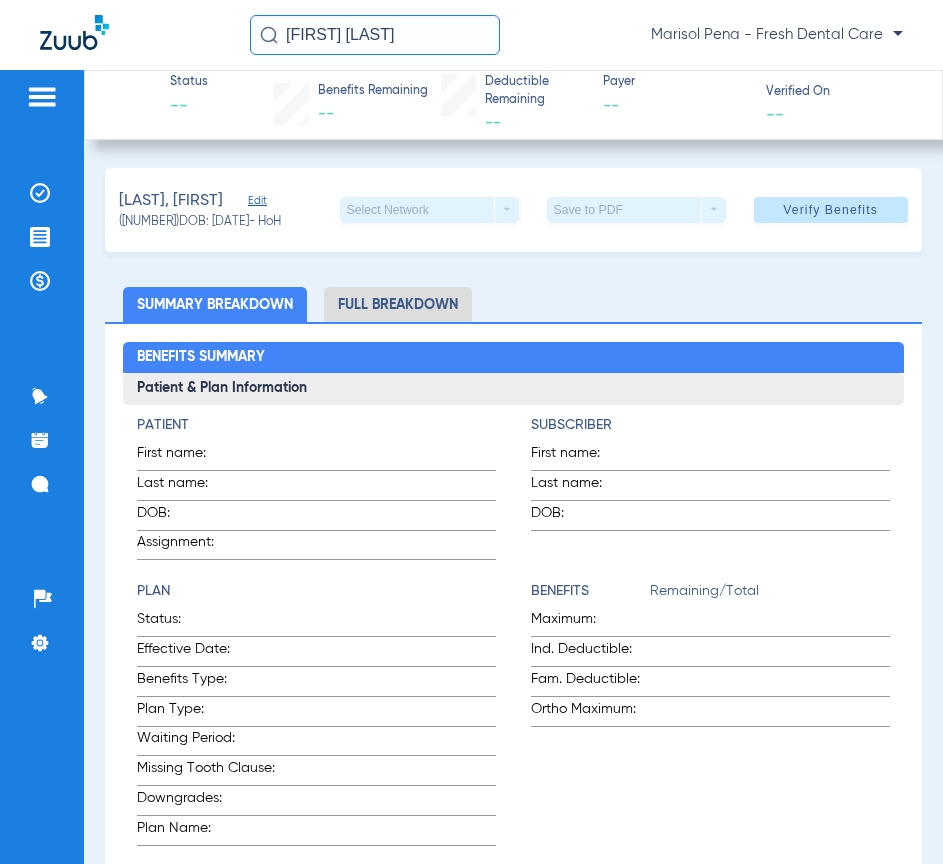 click on "Edit" 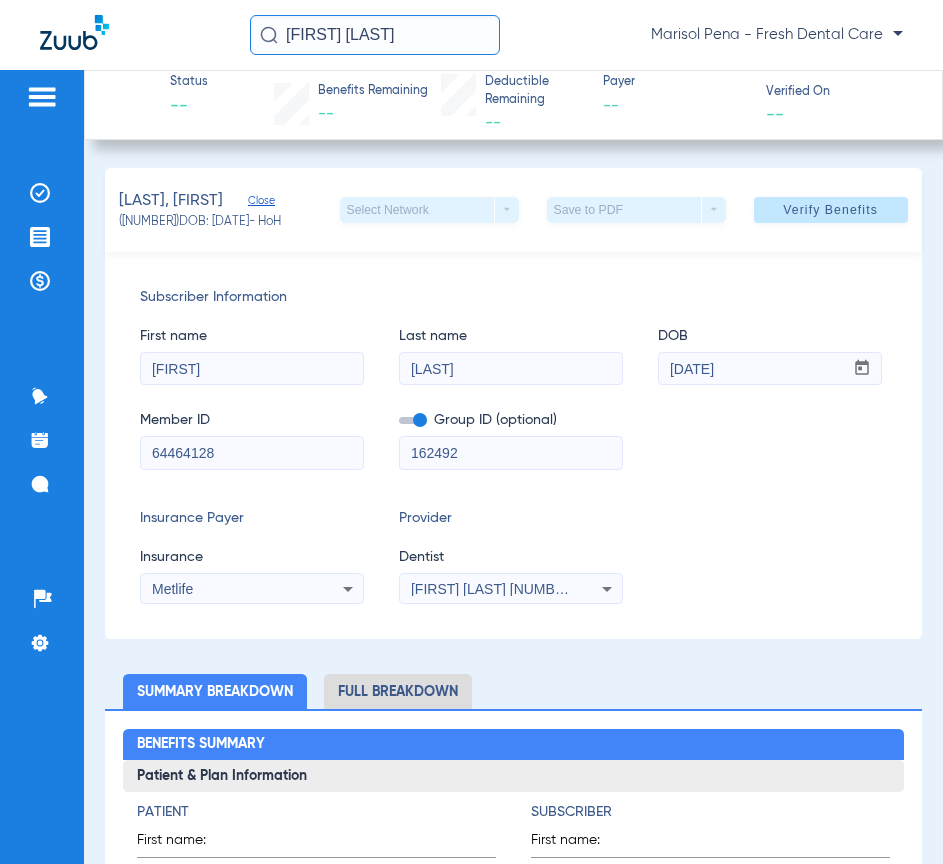click on "[FIRST] [LAST]  [NUMBER]" at bounding box center (511, 589) 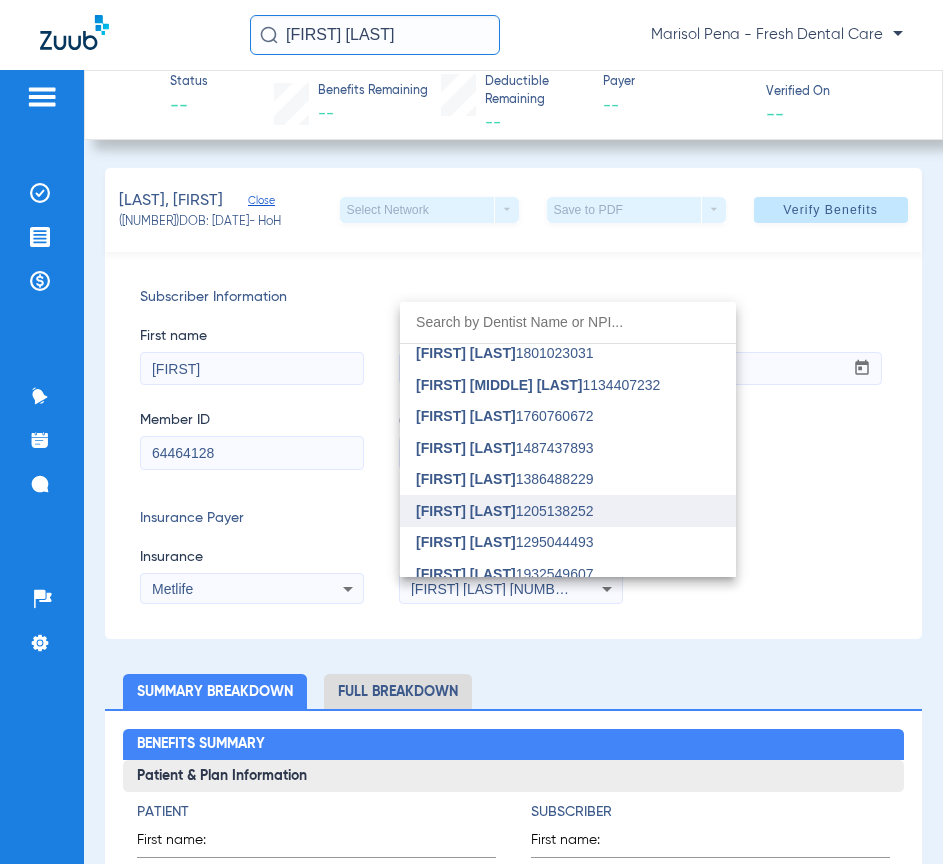 scroll, scrollTop: 0, scrollLeft: 0, axis: both 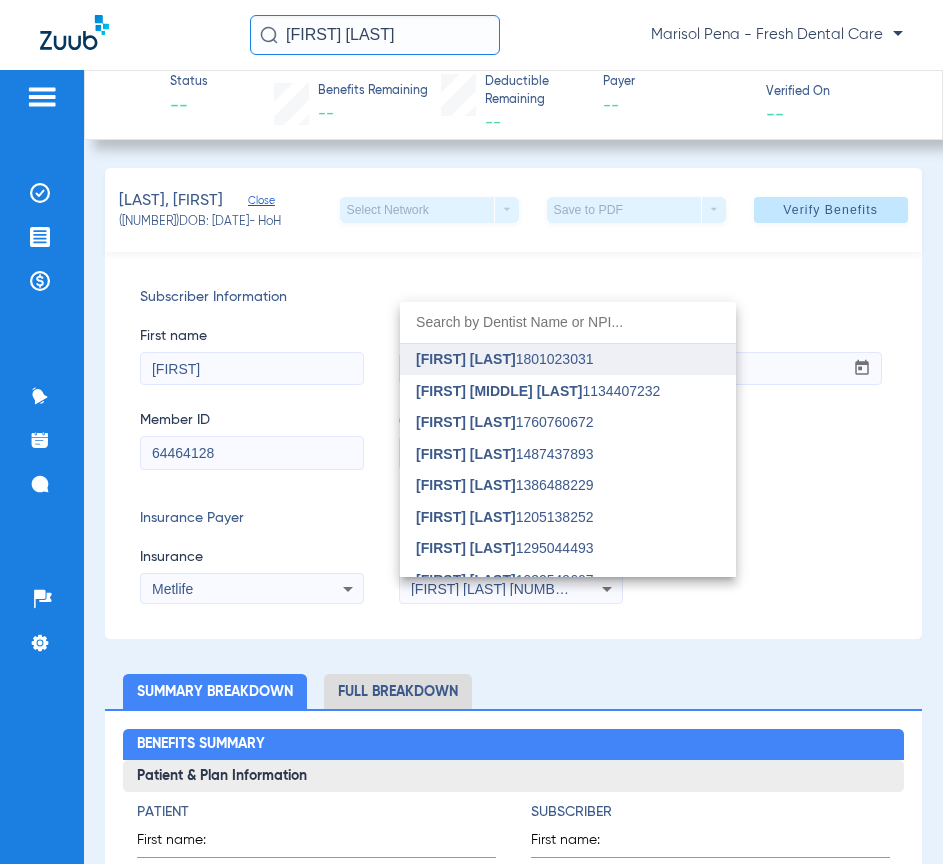 click on "[FIRST] [LAST]" at bounding box center [466, 359] 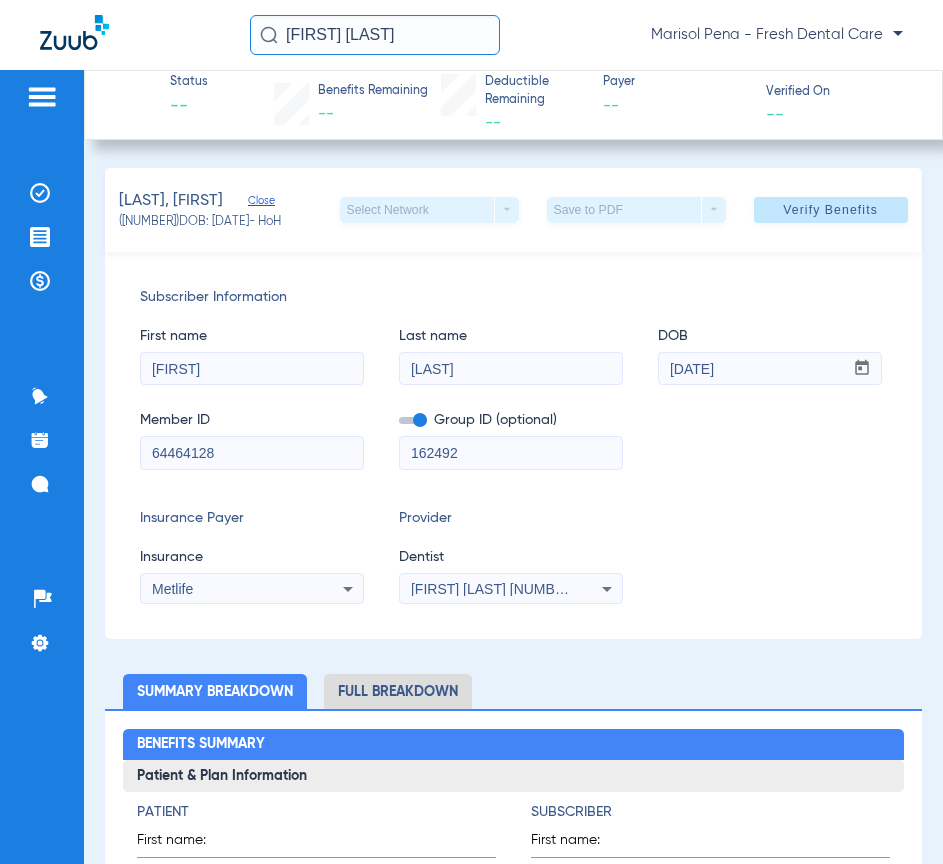 drag, startPoint x: 263, startPoint y: 453, endPoint x: -162, endPoint y: 441, distance: 425.16937 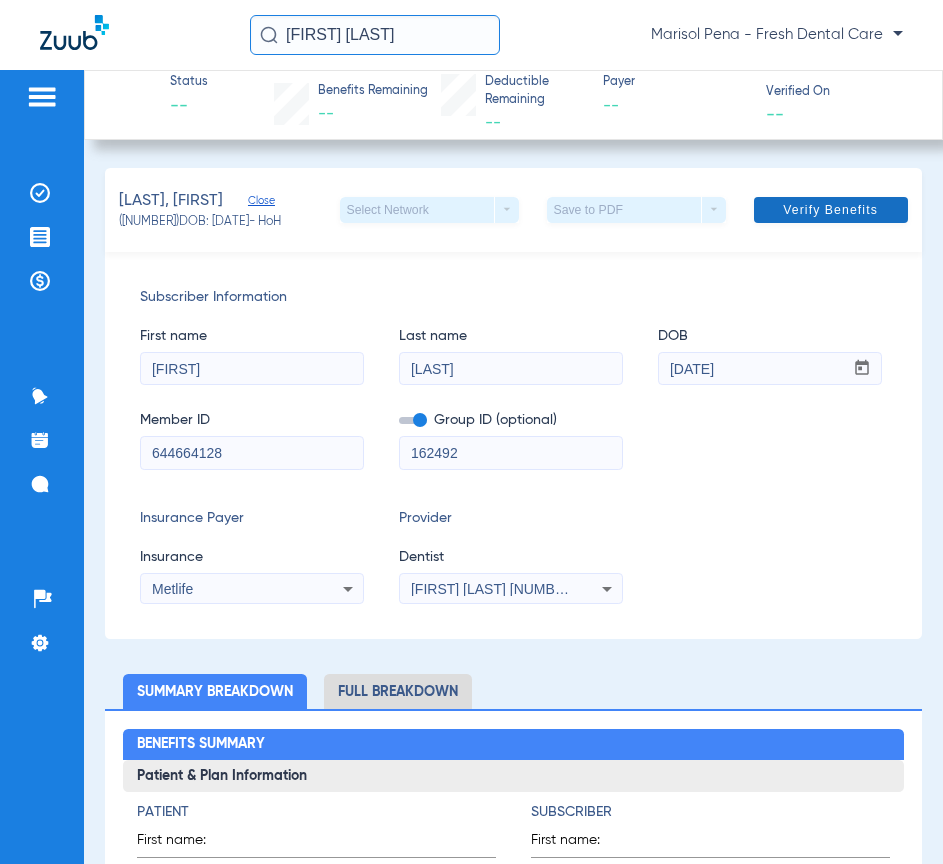 type on "644664128" 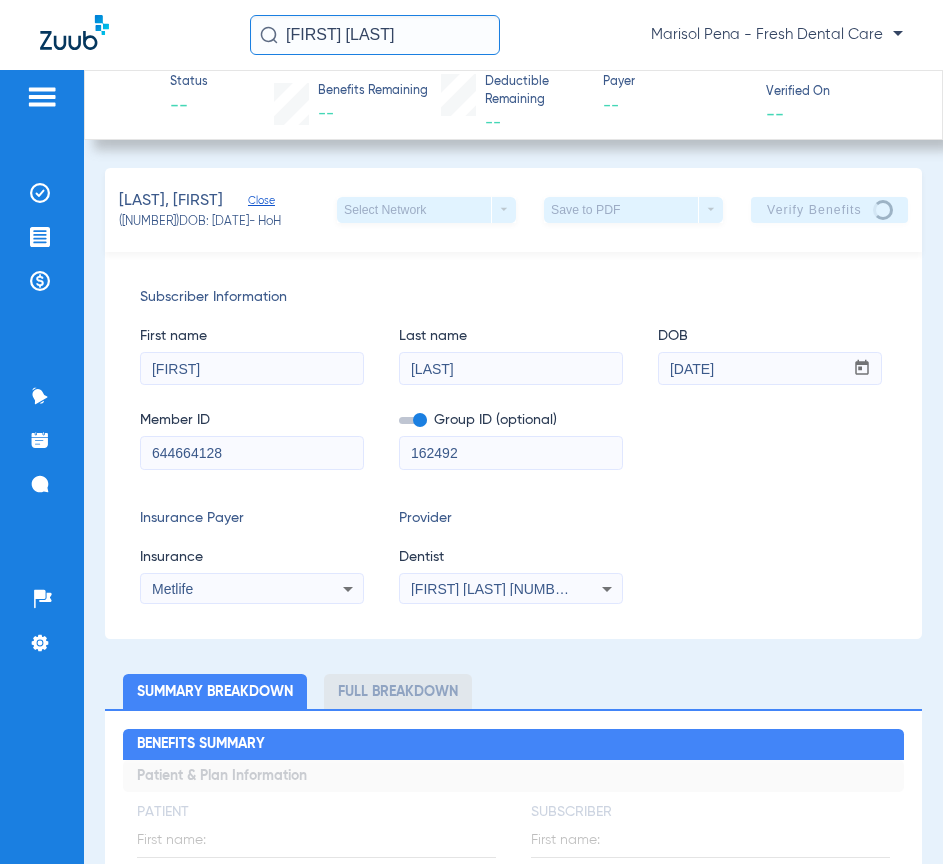 click on "Member ID  [NUMBER]  Group ID (optional)  [NUMBER]" 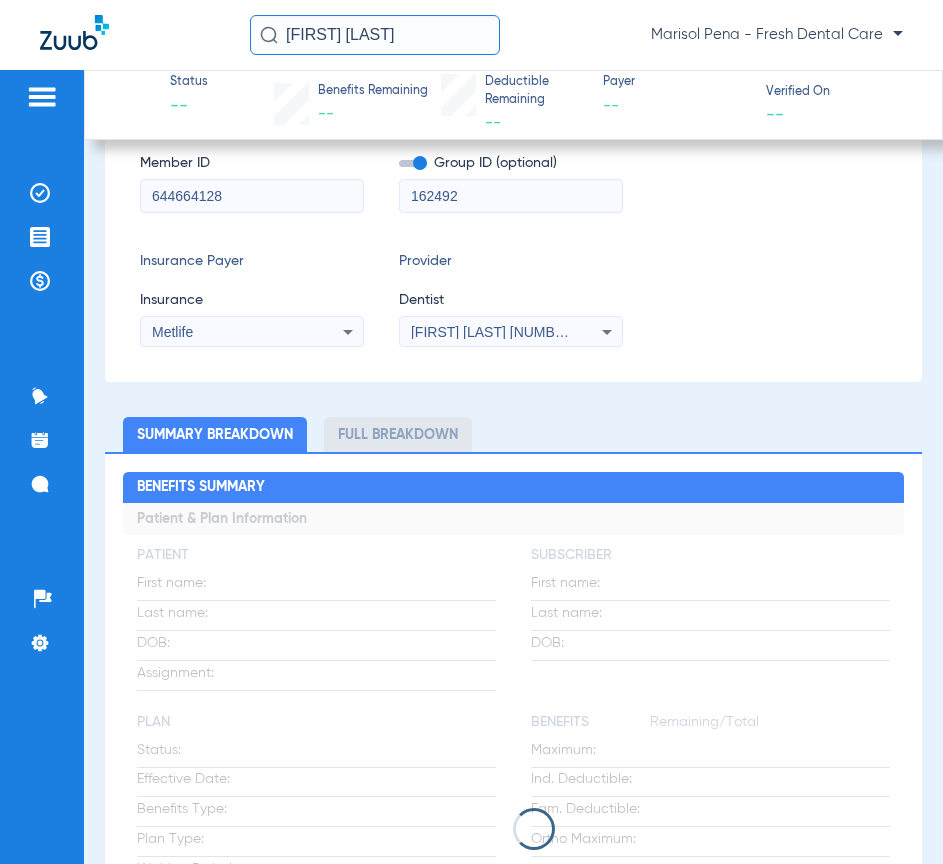 scroll, scrollTop: 0, scrollLeft: 0, axis: both 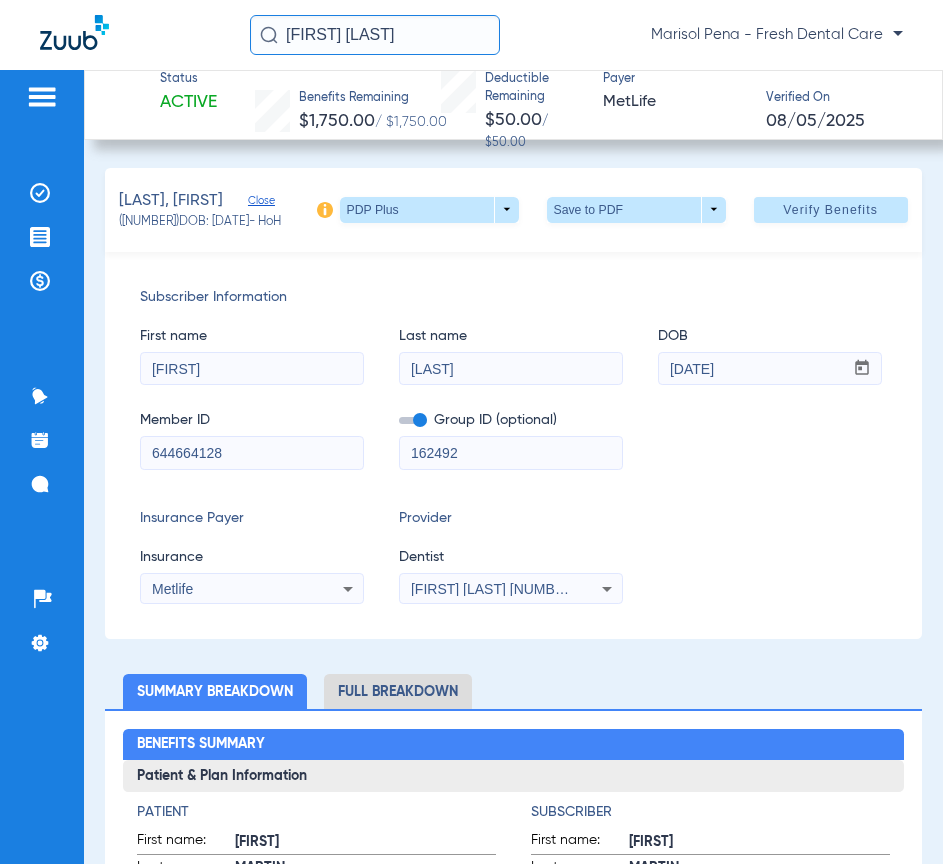 click on "Insurance Payer" 